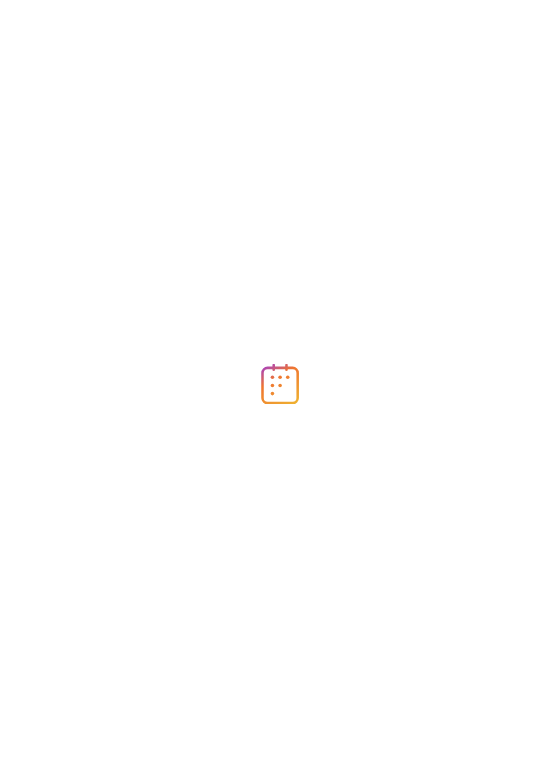scroll, scrollTop: 0, scrollLeft: 0, axis: both 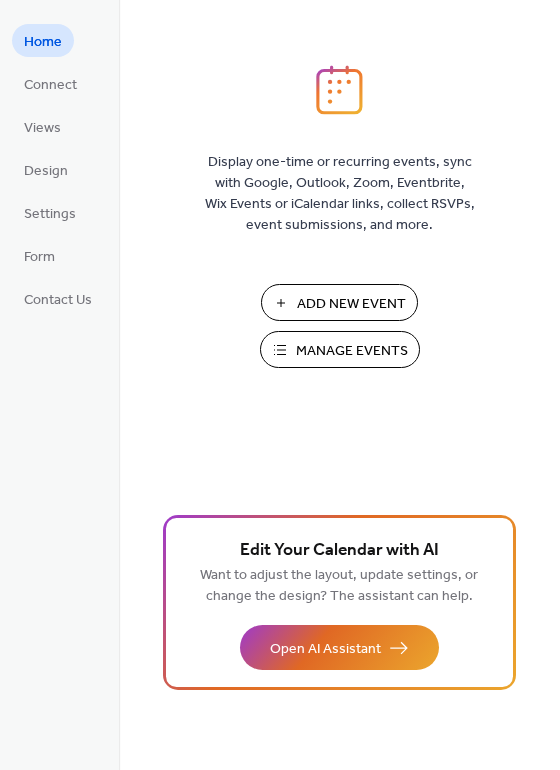 click on "Add New Event" at bounding box center [351, 304] 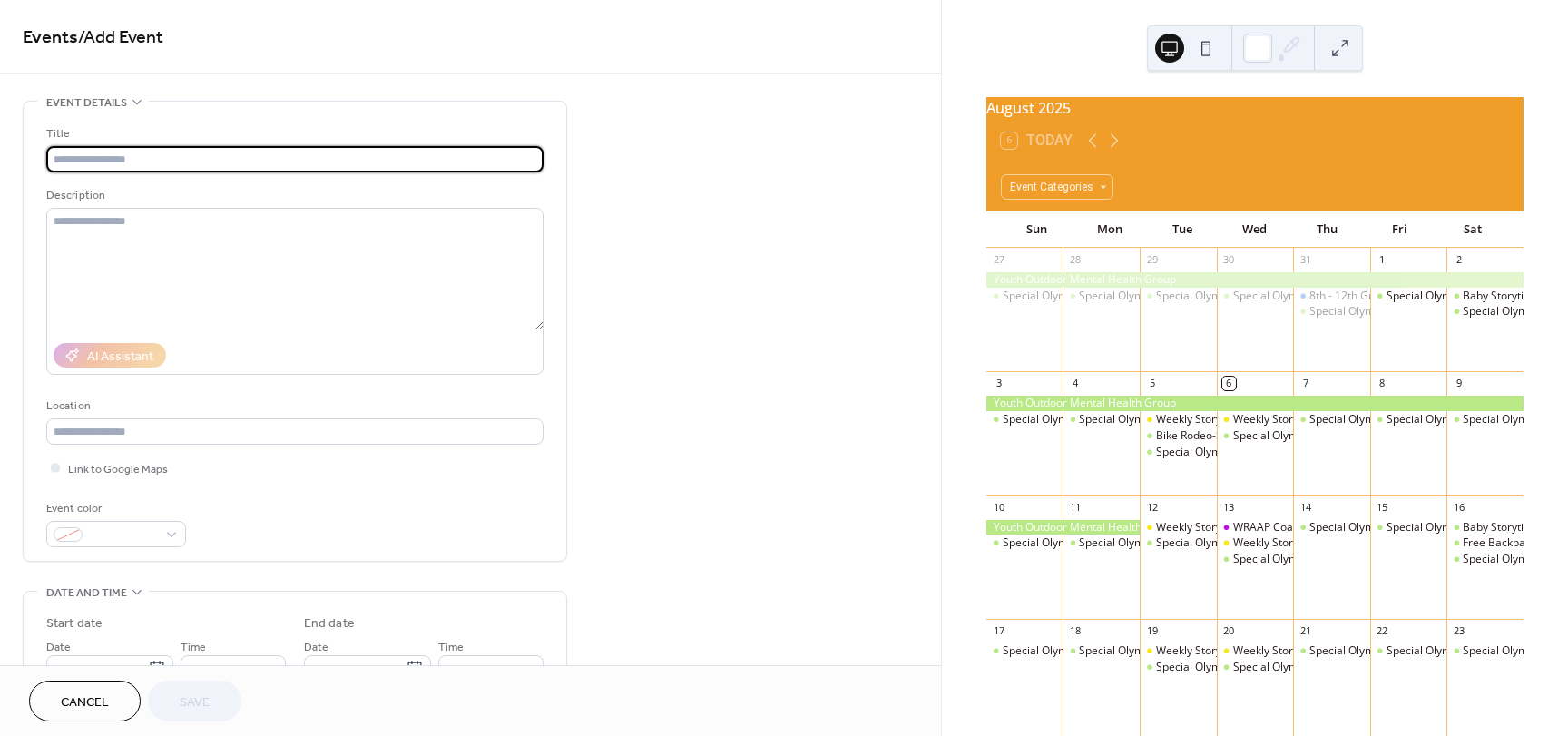 scroll, scrollTop: 0, scrollLeft: 0, axis: both 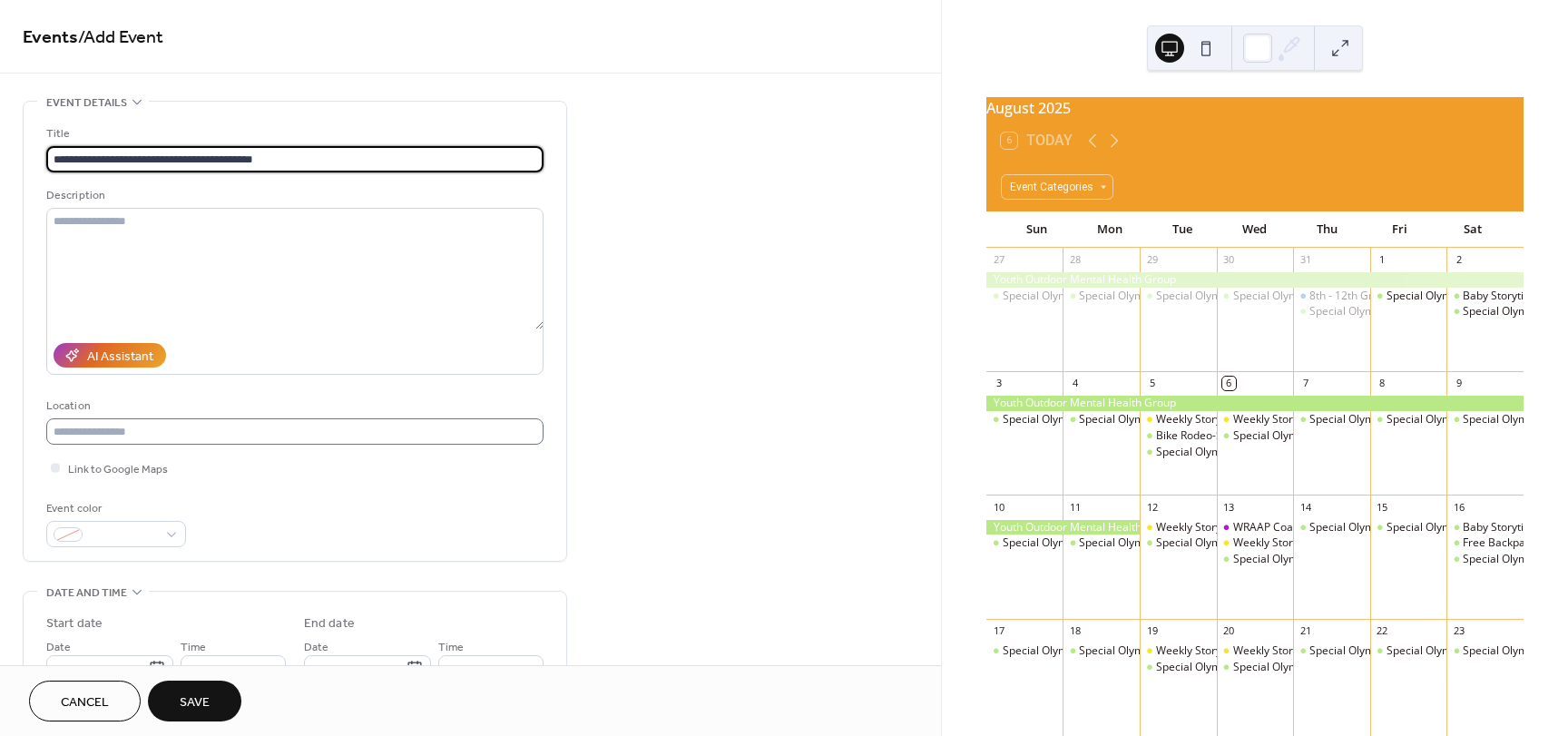 type on "**********" 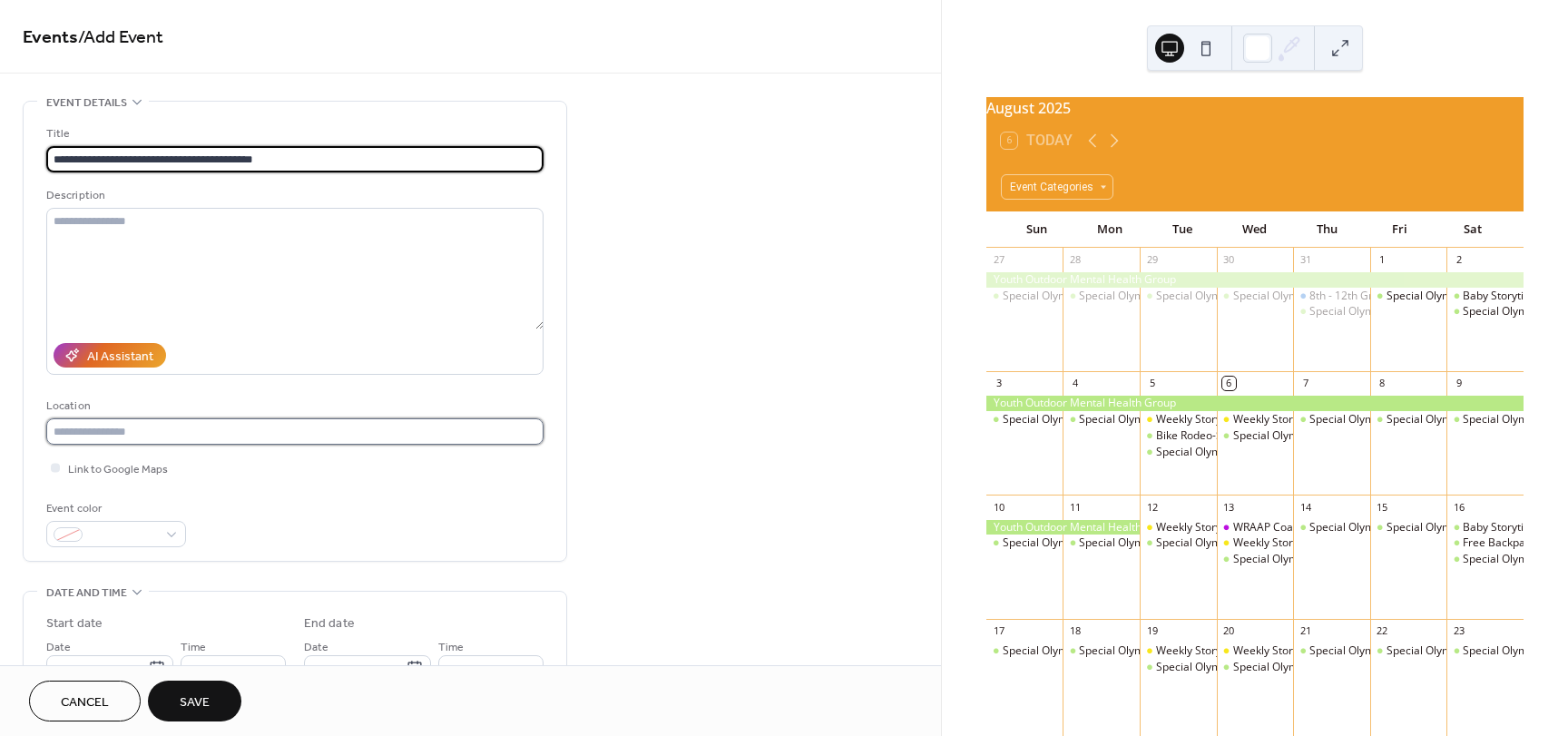 click at bounding box center [295, 431] 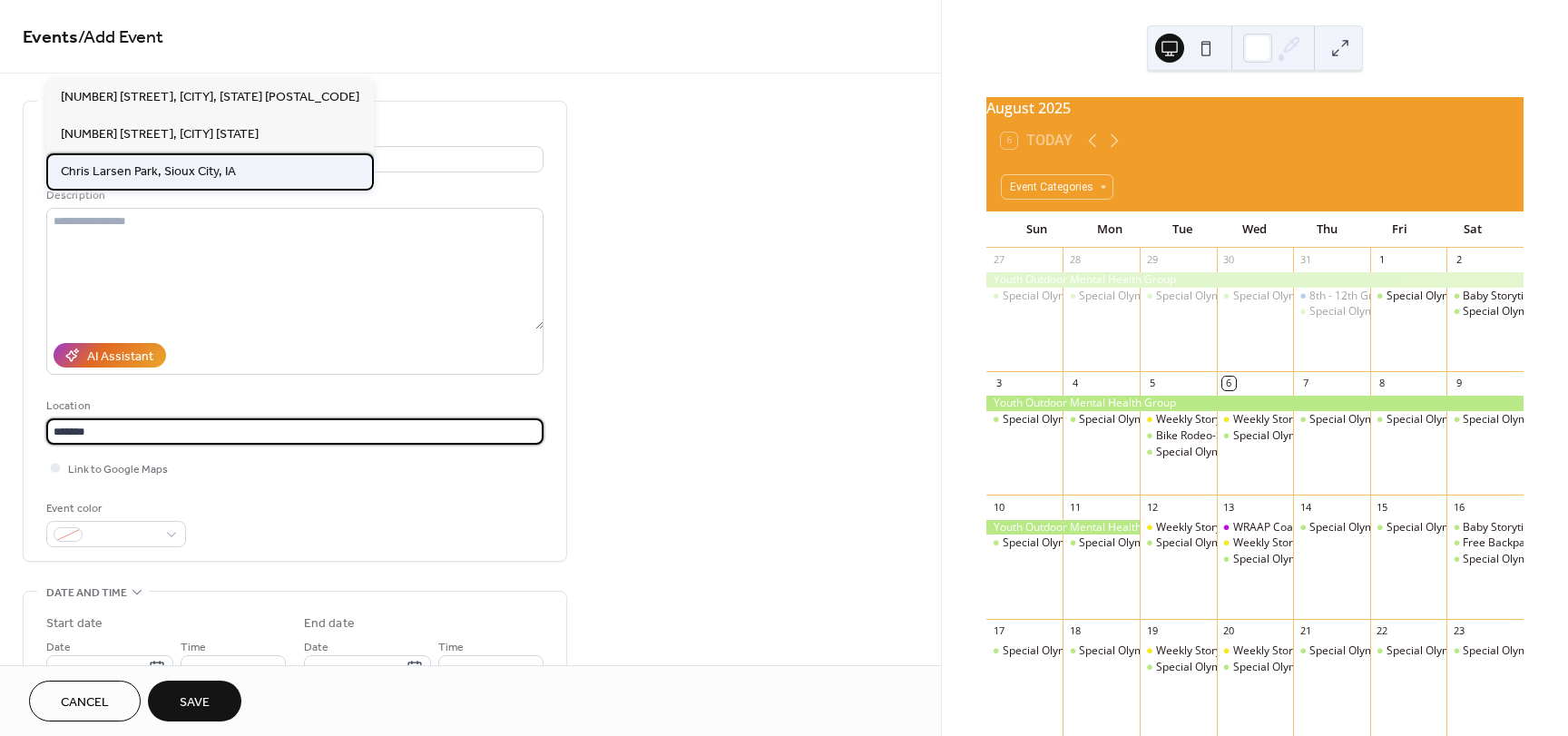 click on "Chris Larsen Park, Sioux City, IA" at bounding box center [210, 172] 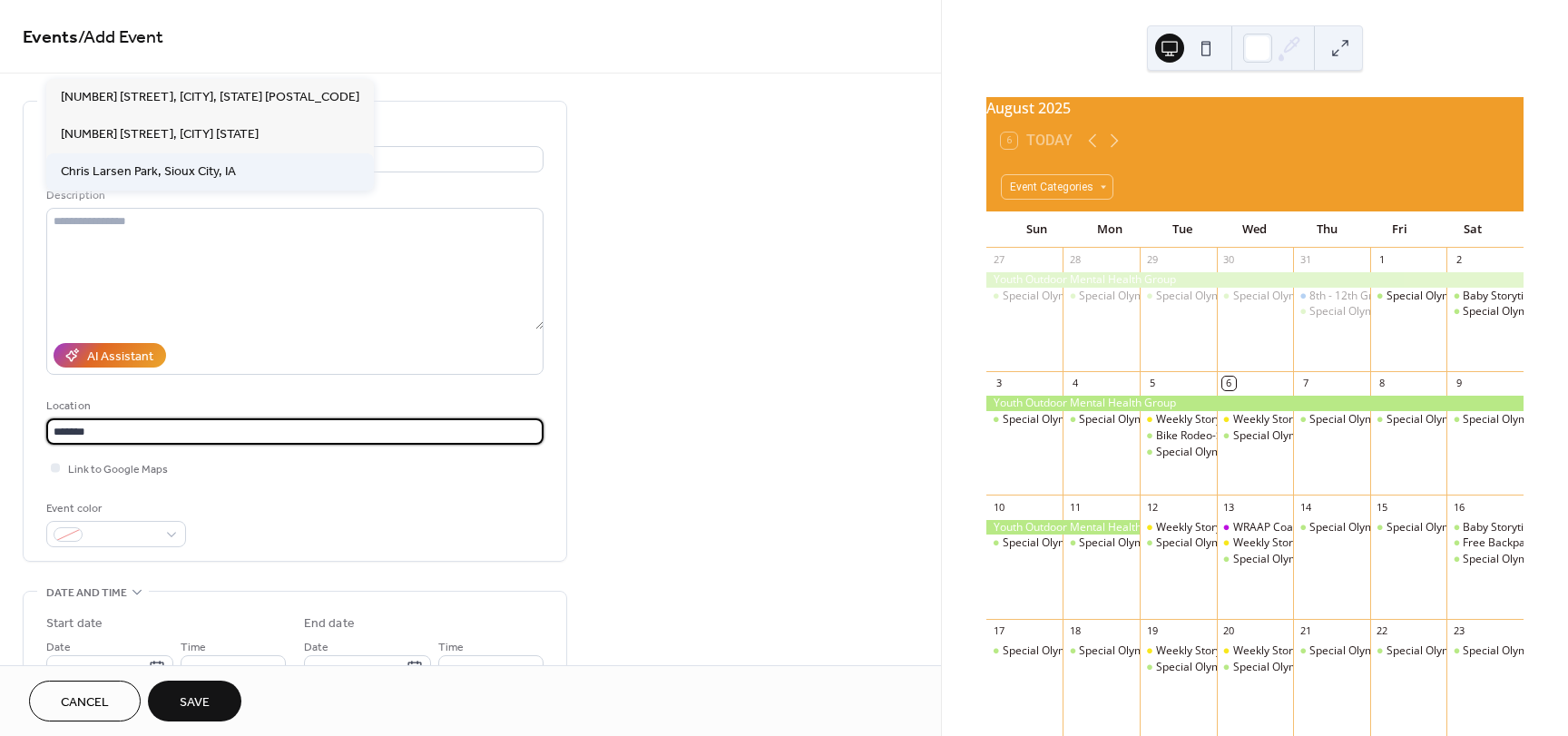 type on "**********" 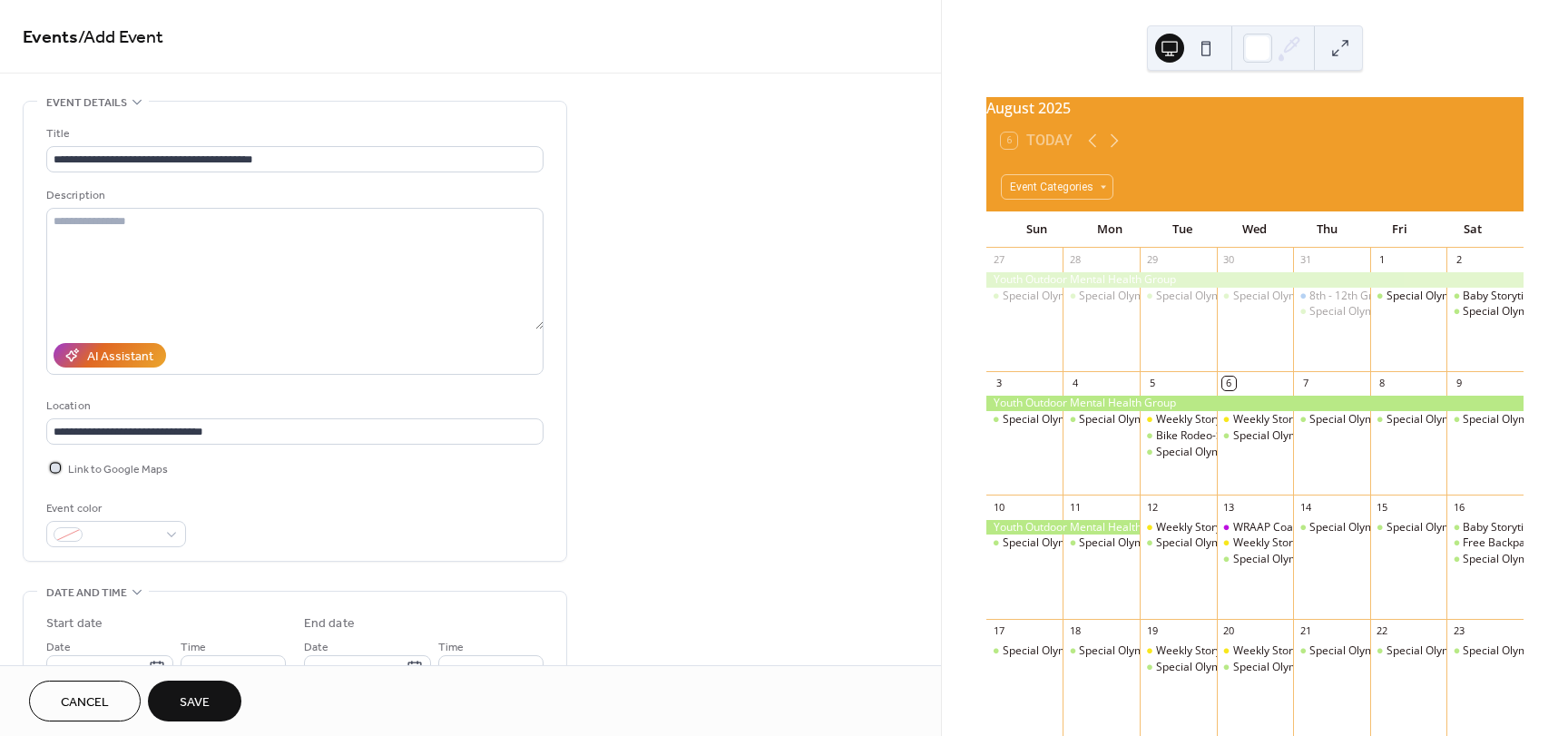 click at bounding box center [55, 467] 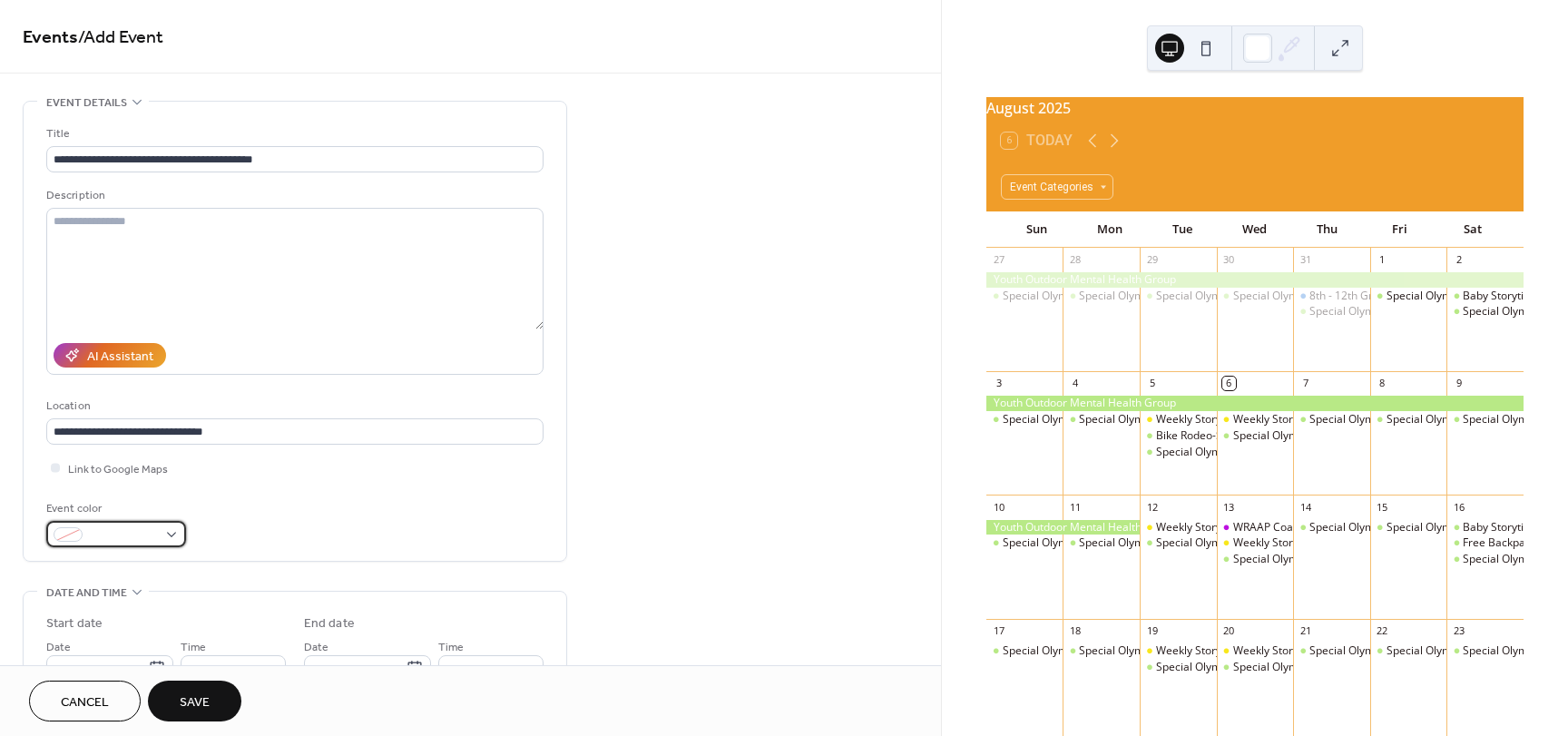 click at bounding box center [123, 535] 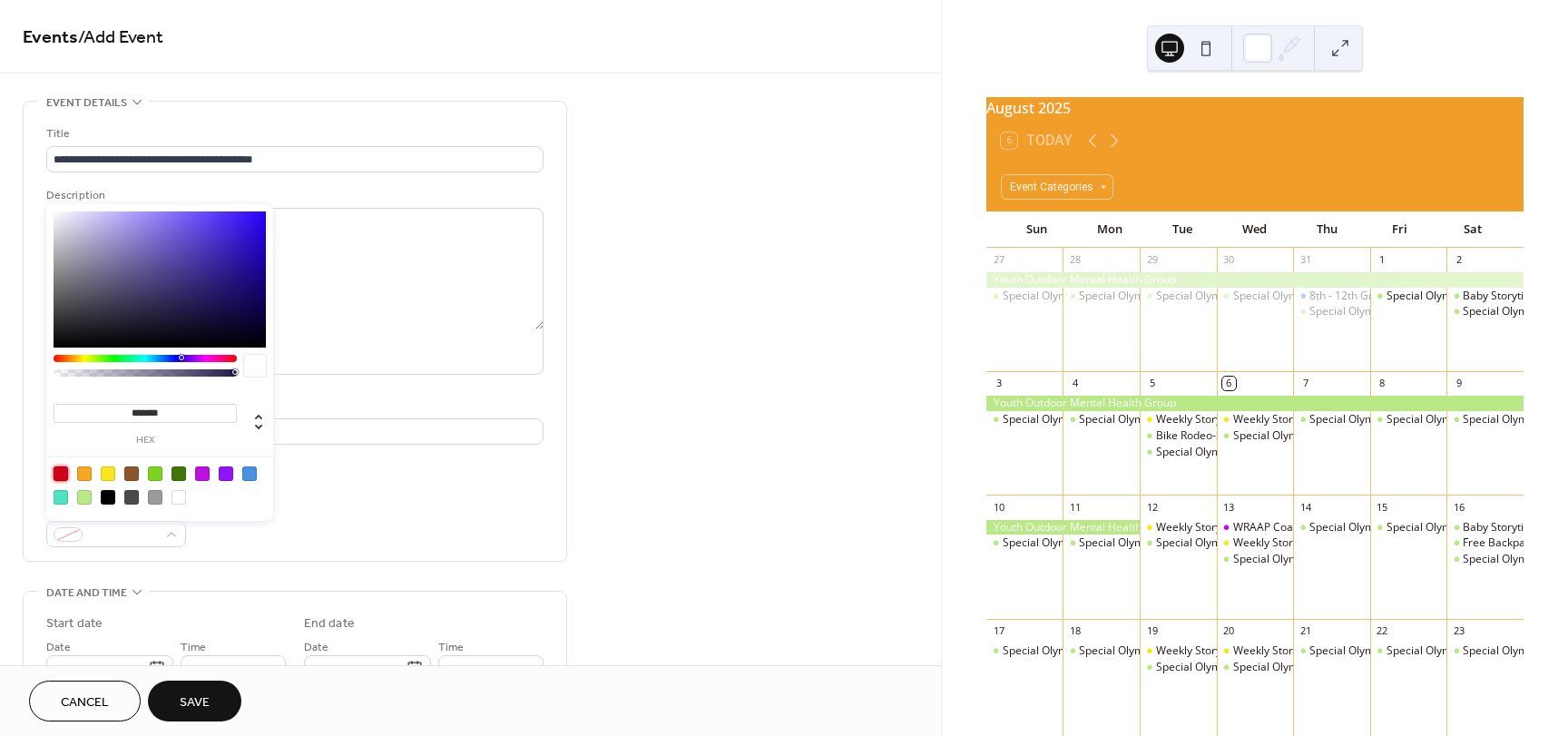 click at bounding box center [61, 474] 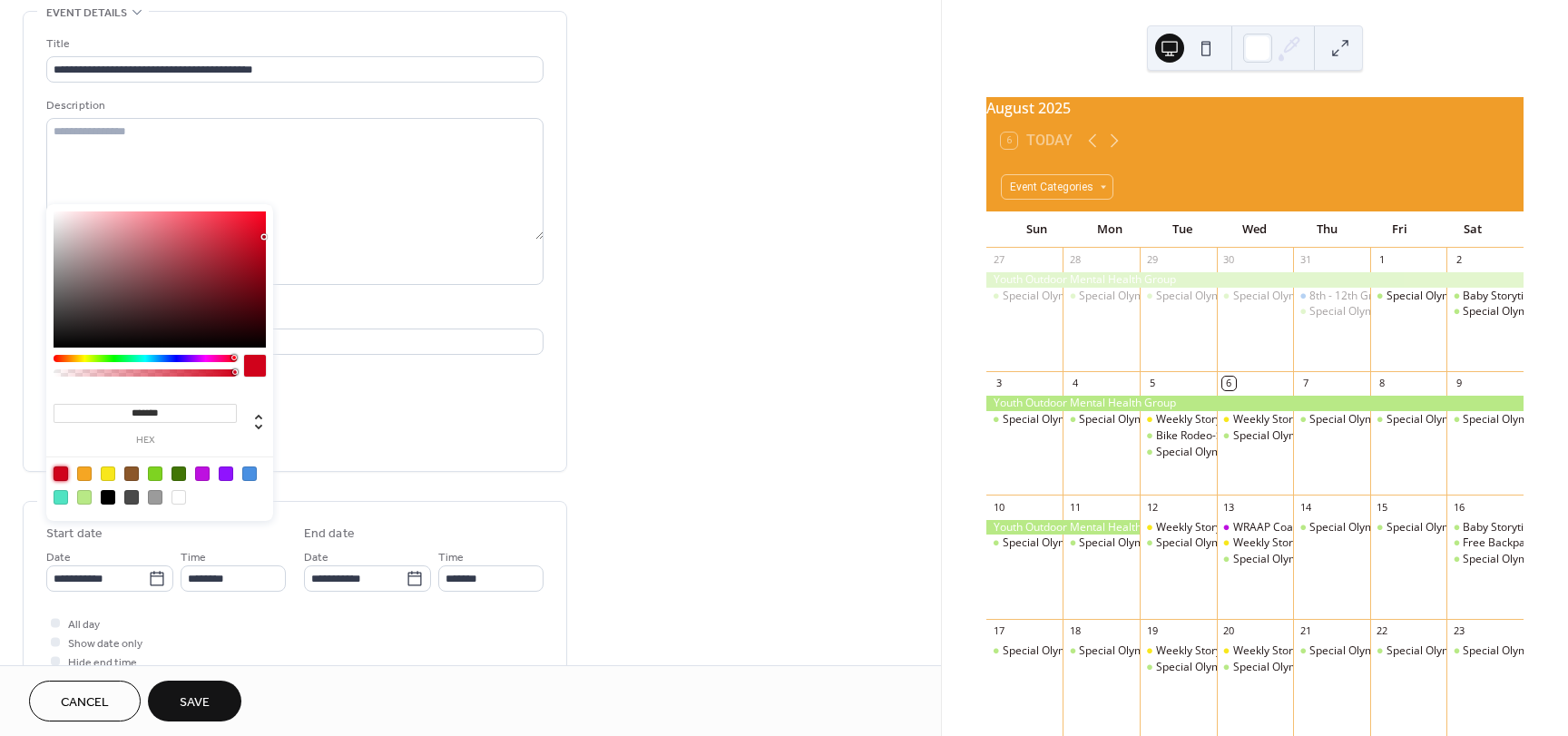 scroll, scrollTop: 91, scrollLeft: 0, axis: vertical 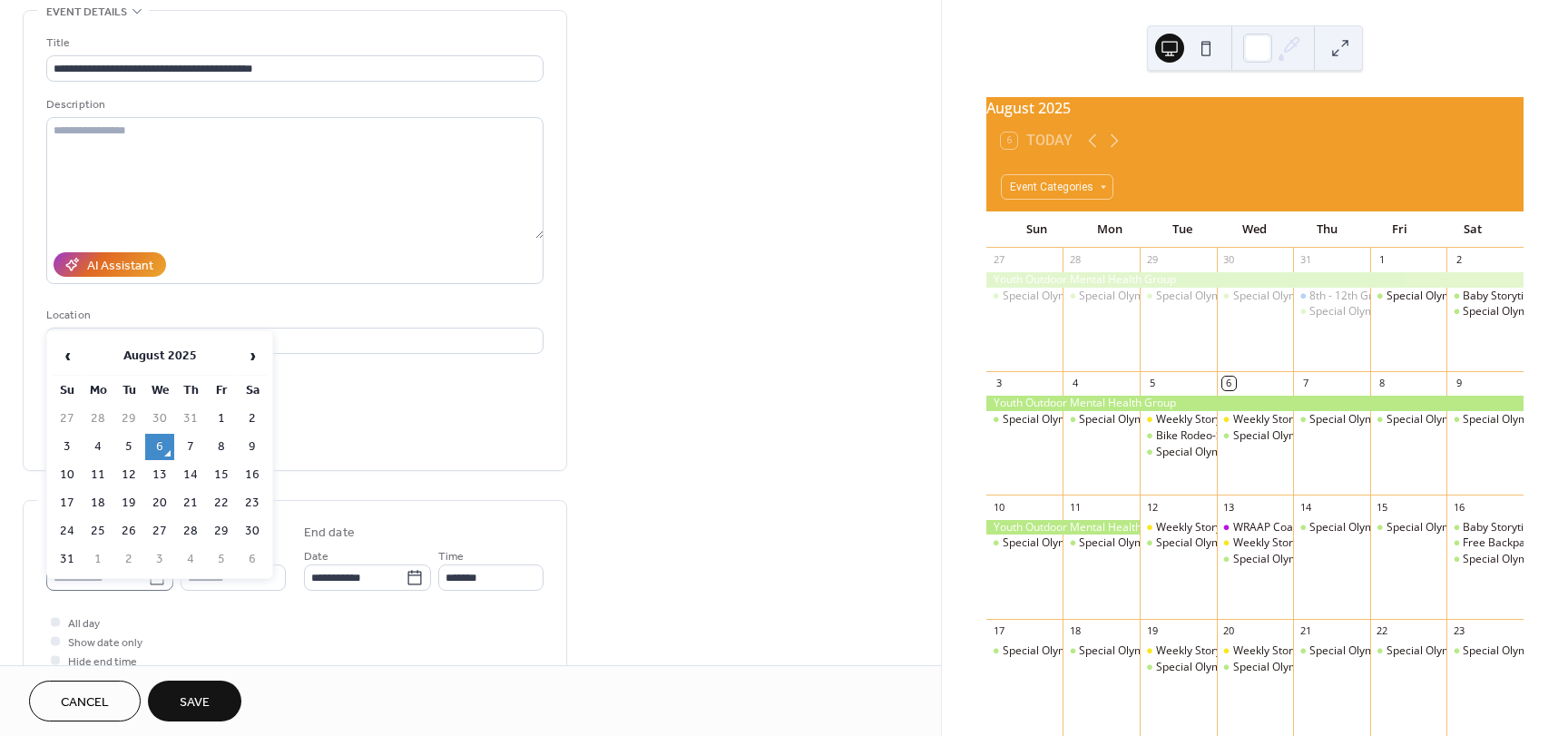 click 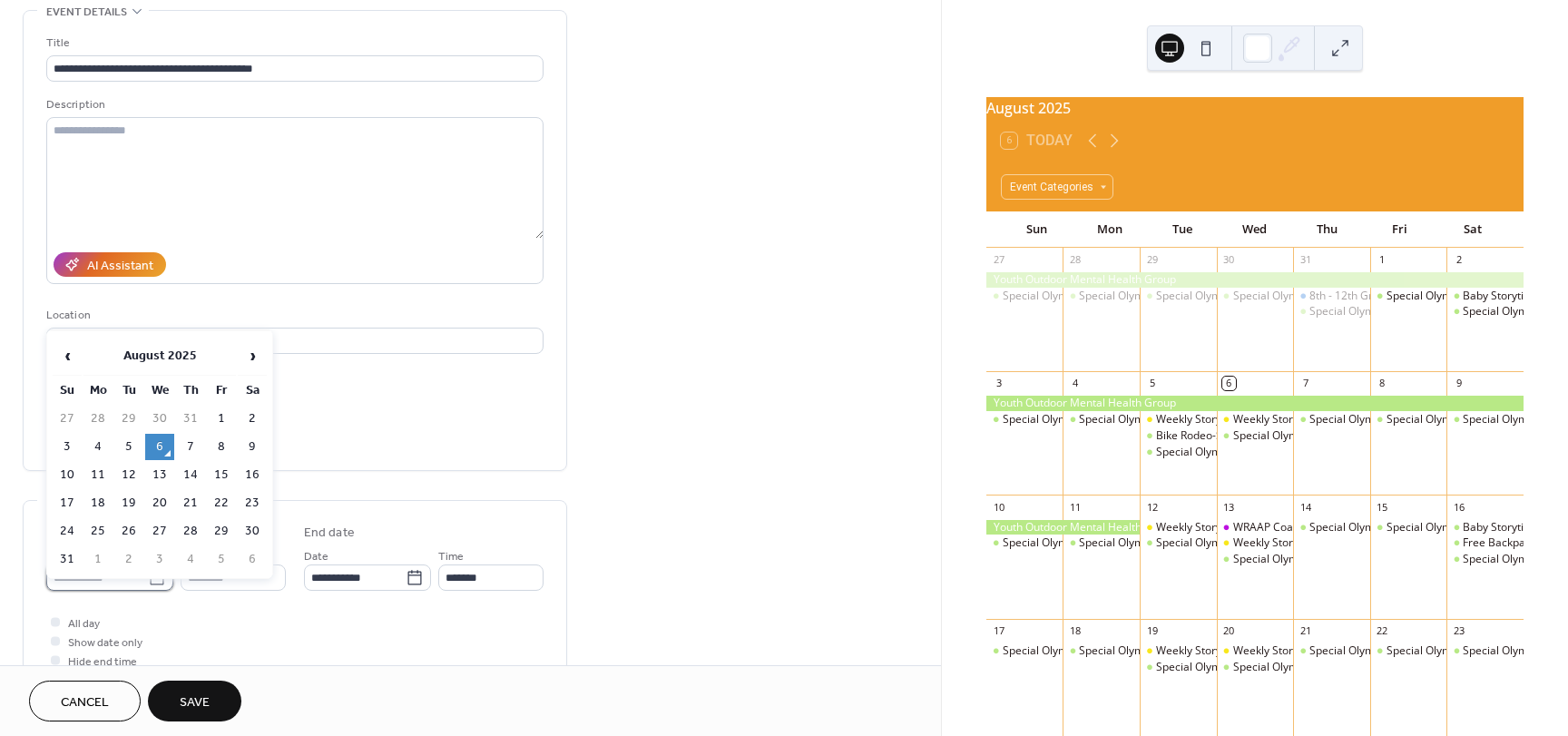 click on "**********" at bounding box center [97, 577] 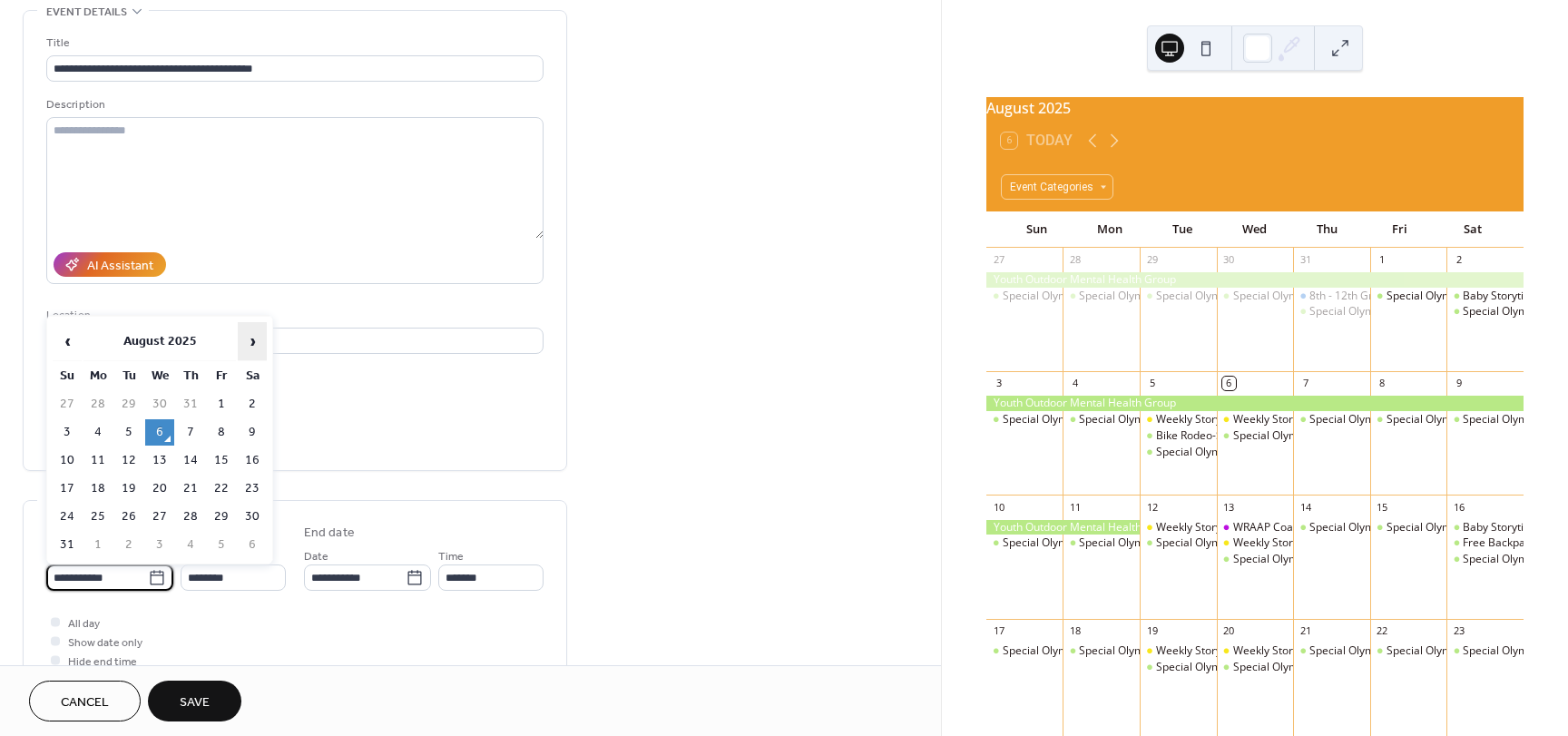 click on "›" at bounding box center [252, 341] 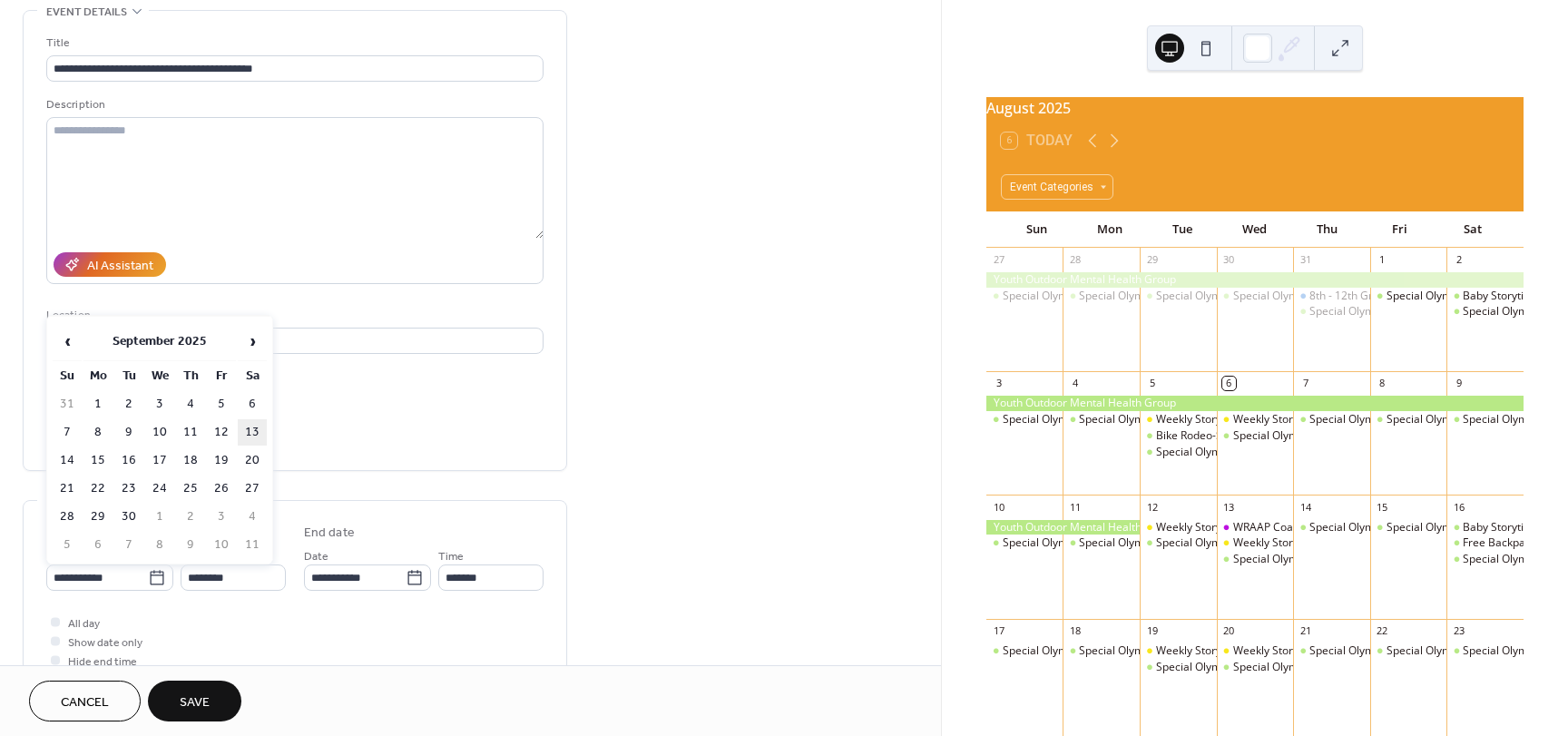 click on "13" at bounding box center [252, 432] 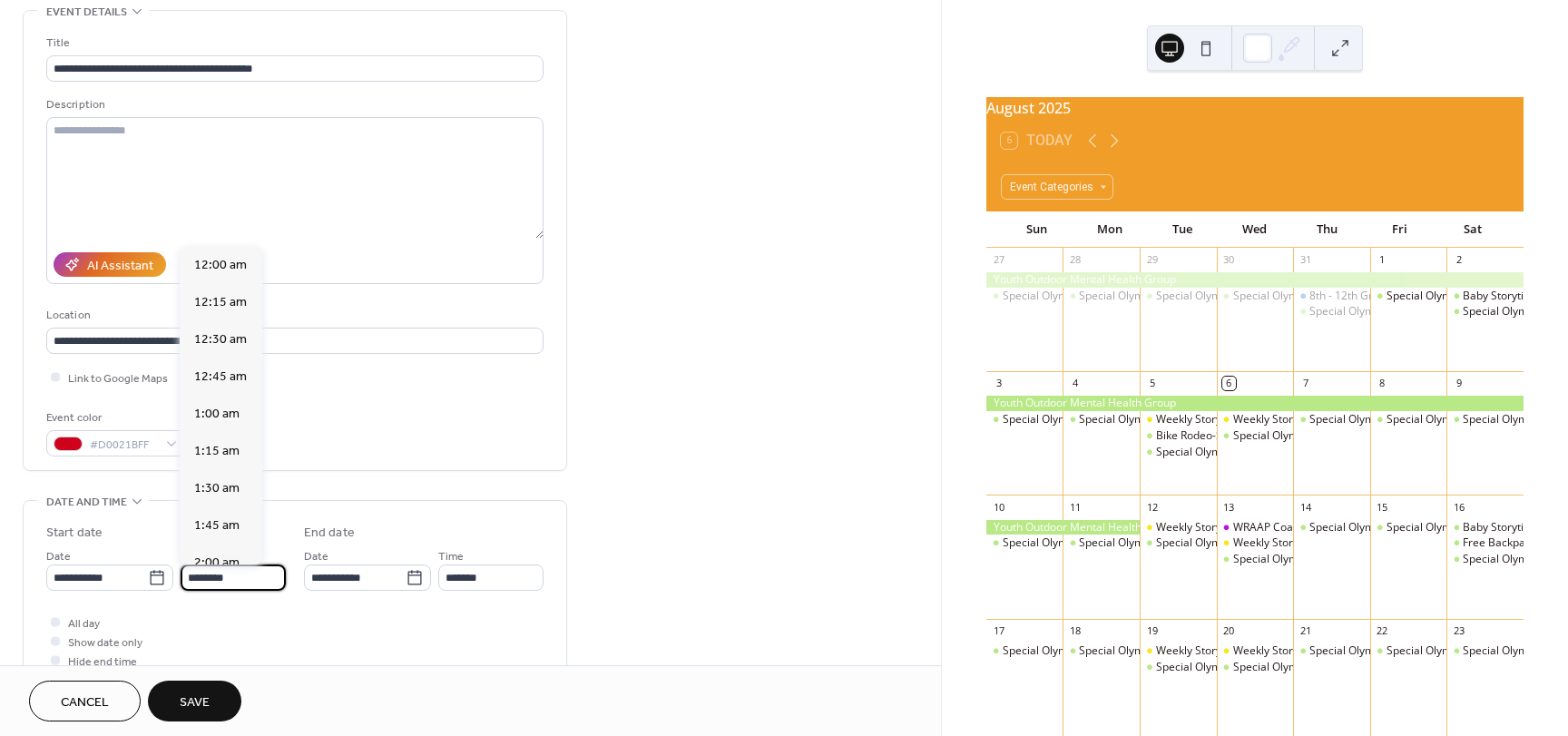 click on "********" at bounding box center (233, 577) 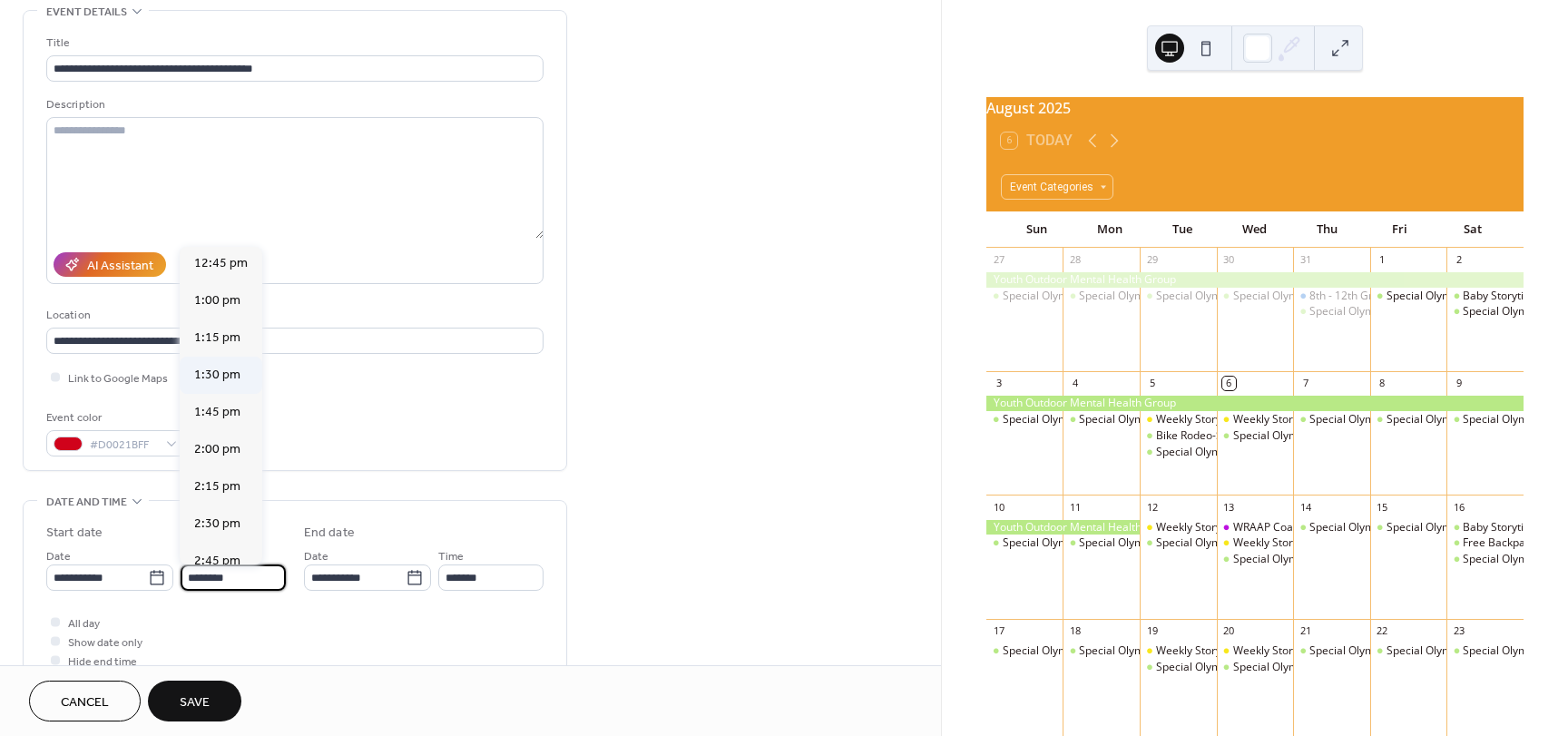 scroll, scrollTop: 1968, scrollLeft: 0, axis: vertical 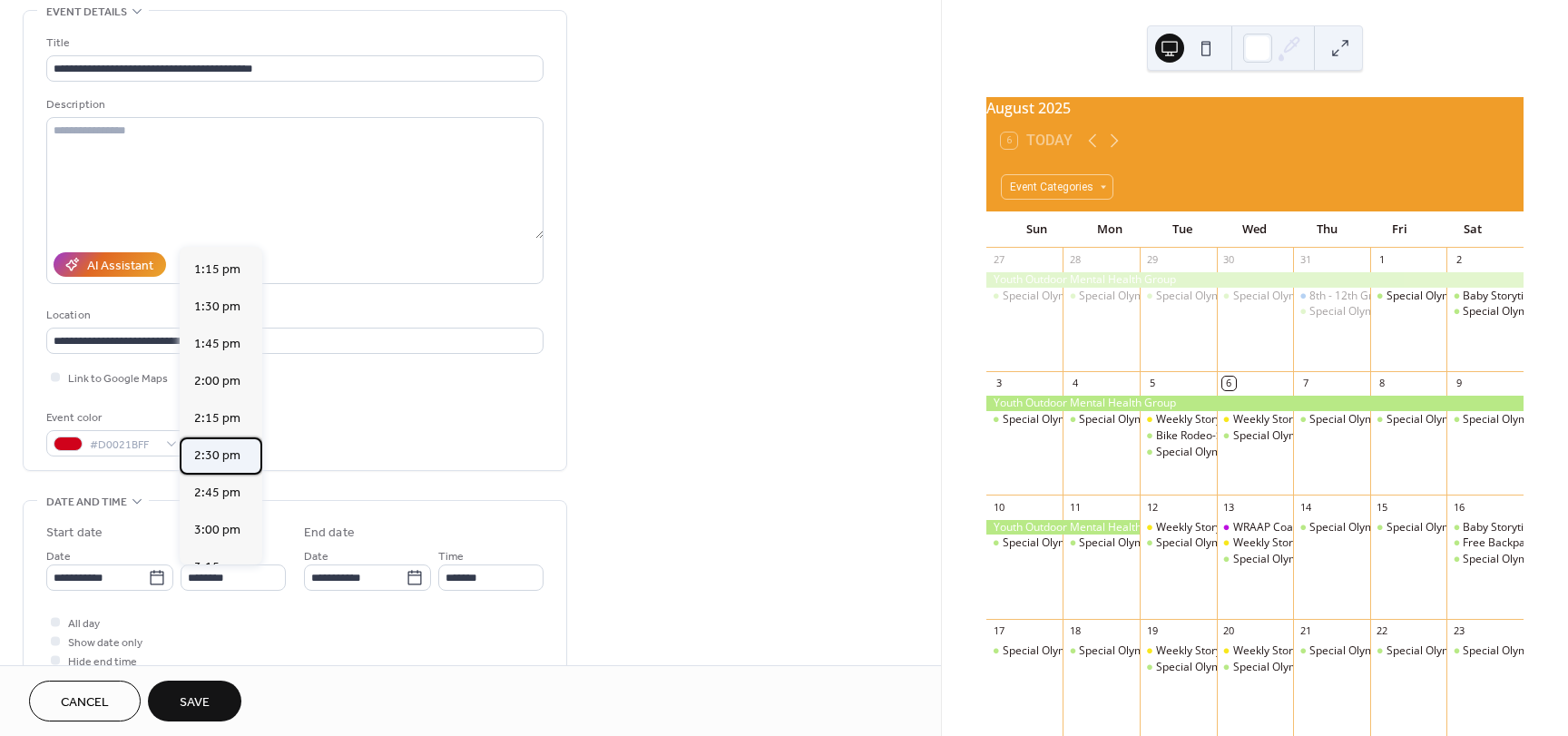 click on "2:30 pm" at bounding box center [217, 456] 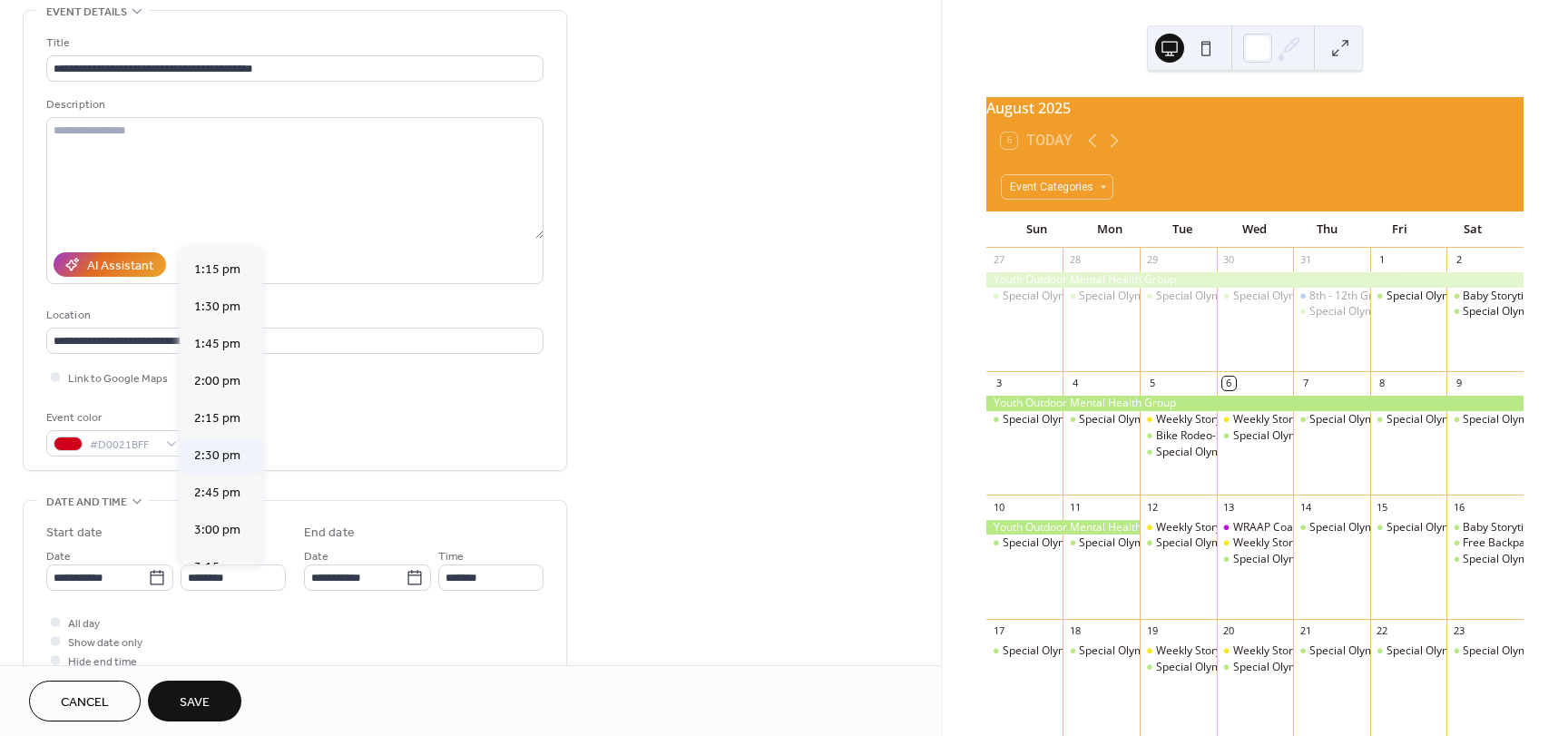 type on "*******" 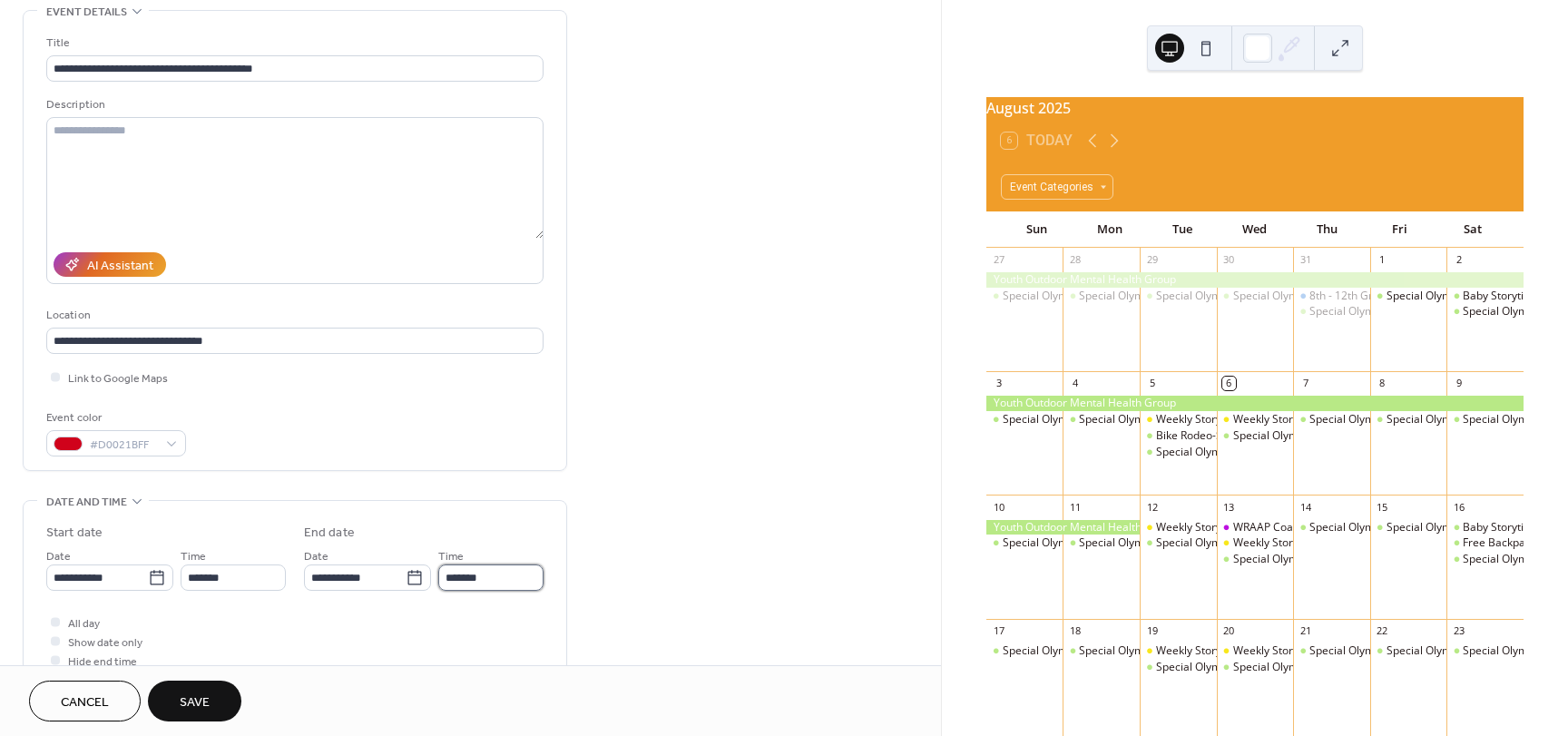 click on "*******" at bounding box center [491, 577] 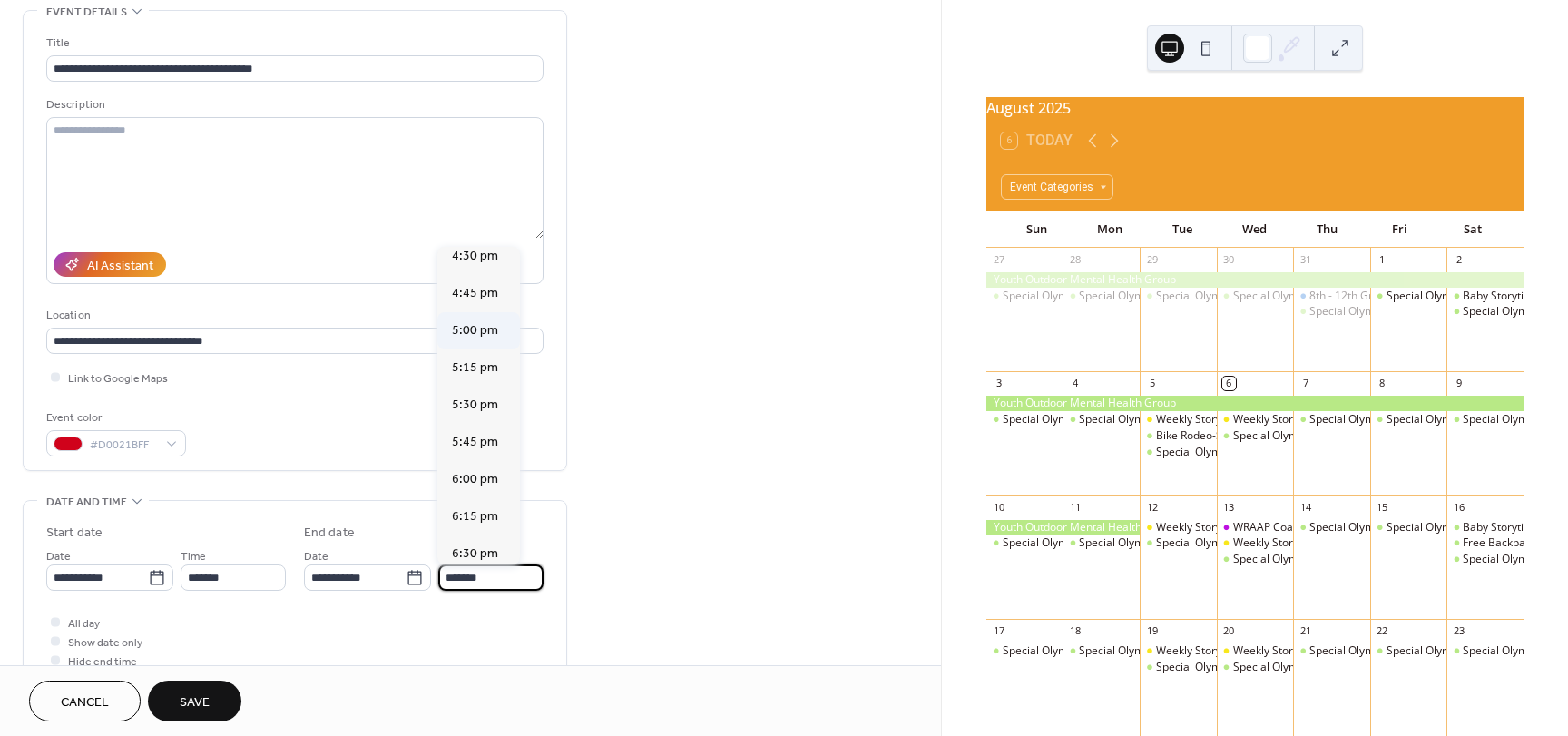scroll, scrollTop: 272, scrollLeft: 0, axis: vertical 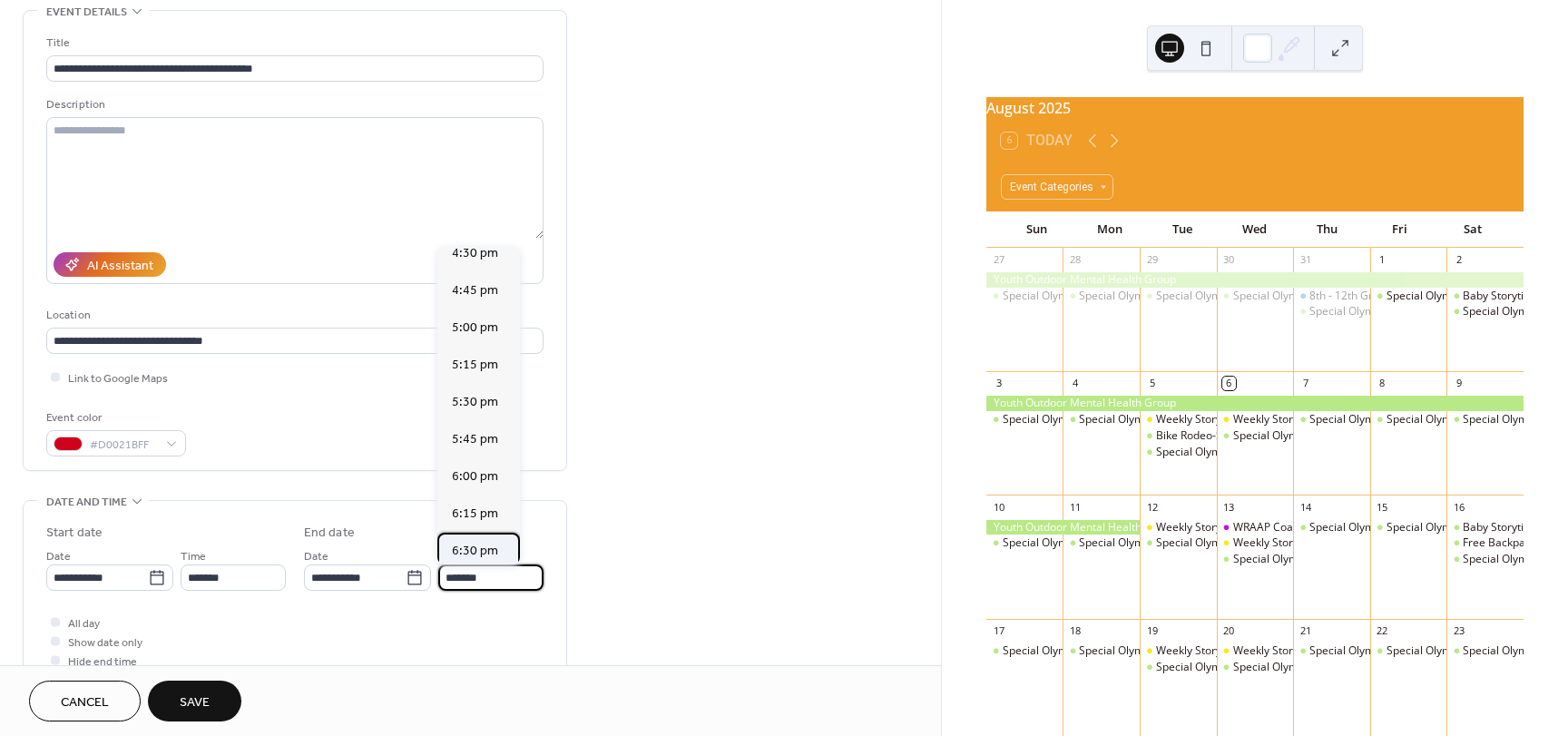 click on "6:30 pm" at bounding box center (475, 551) 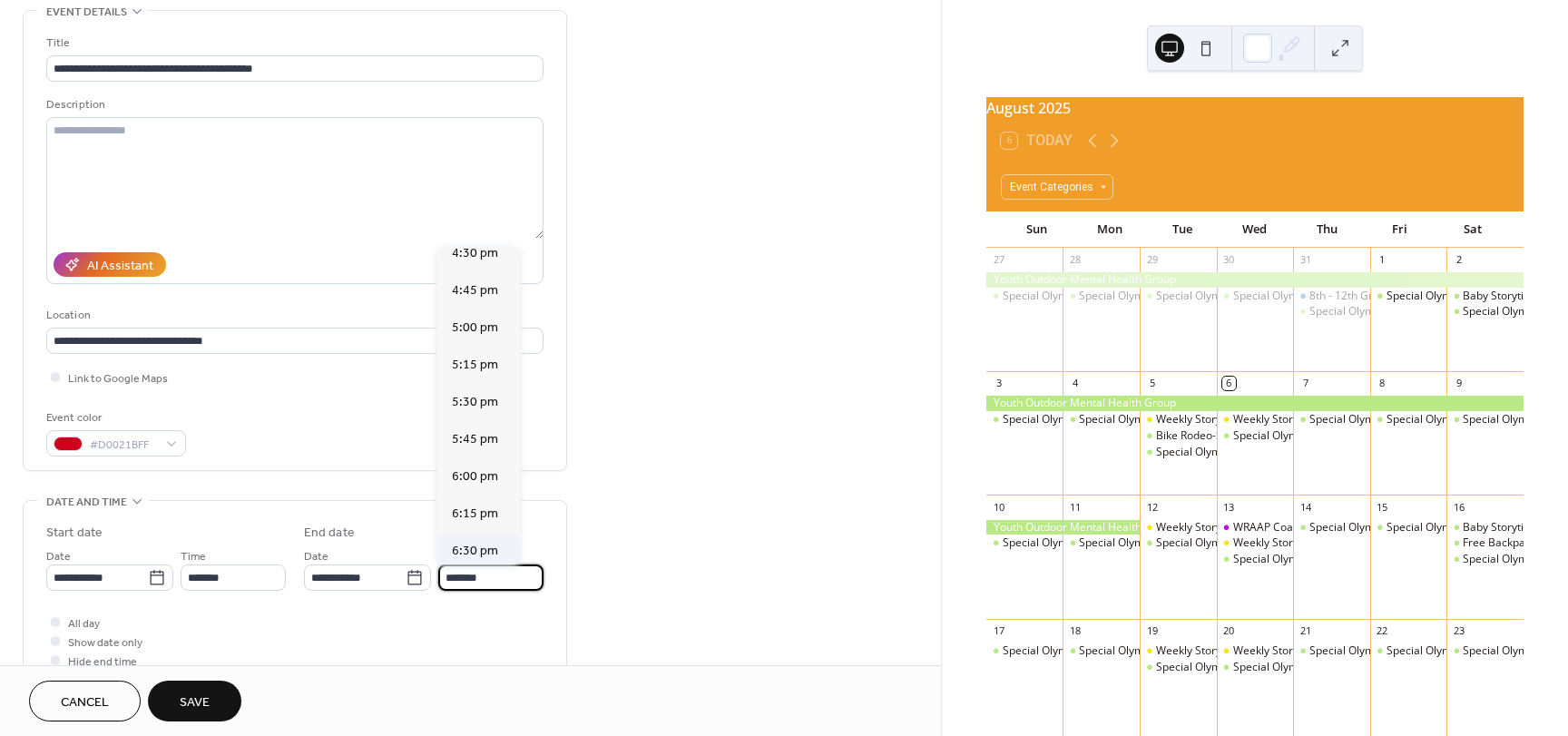 type on "*******" 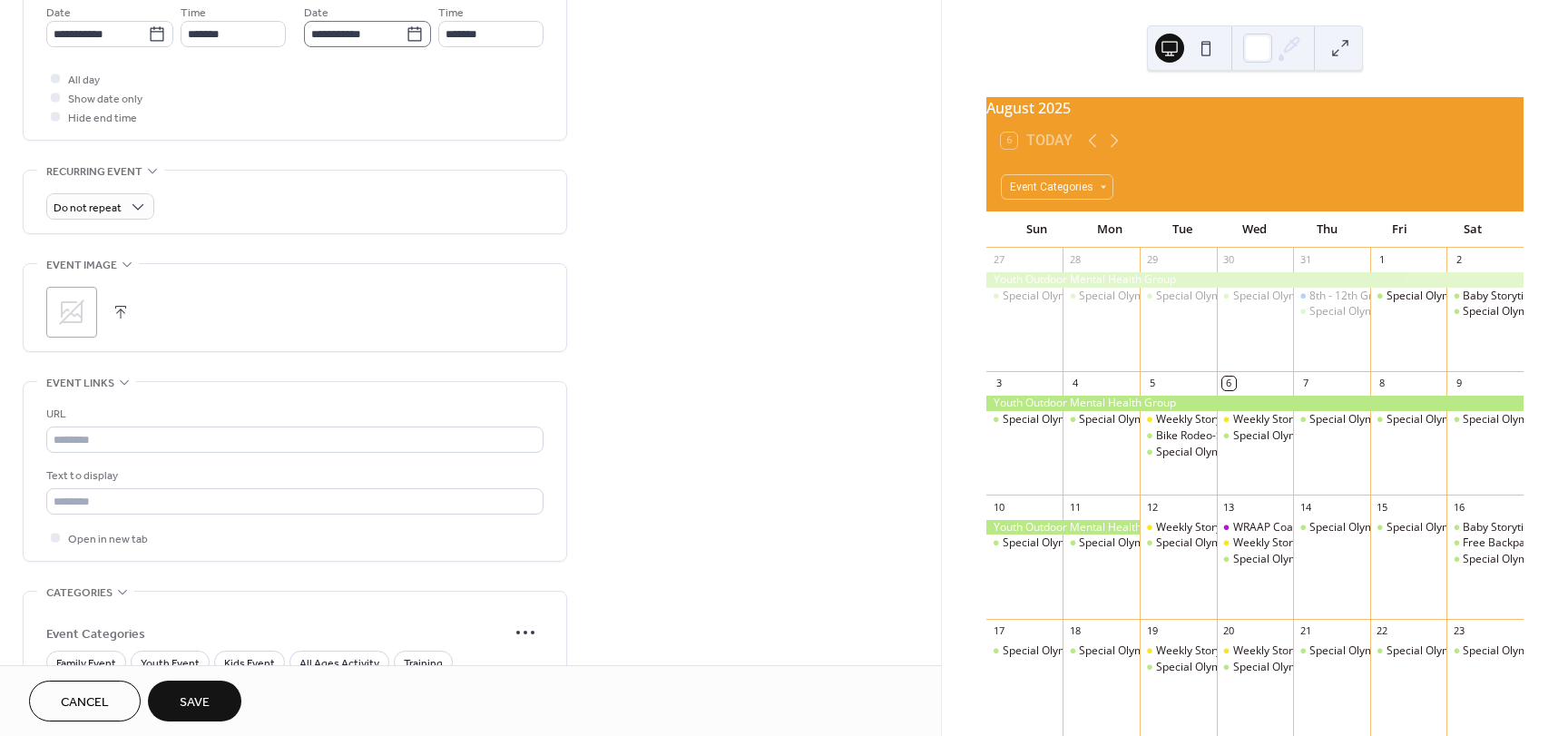 scroll, scrollTop: 635, scrollLeft: 0, axis: vertical 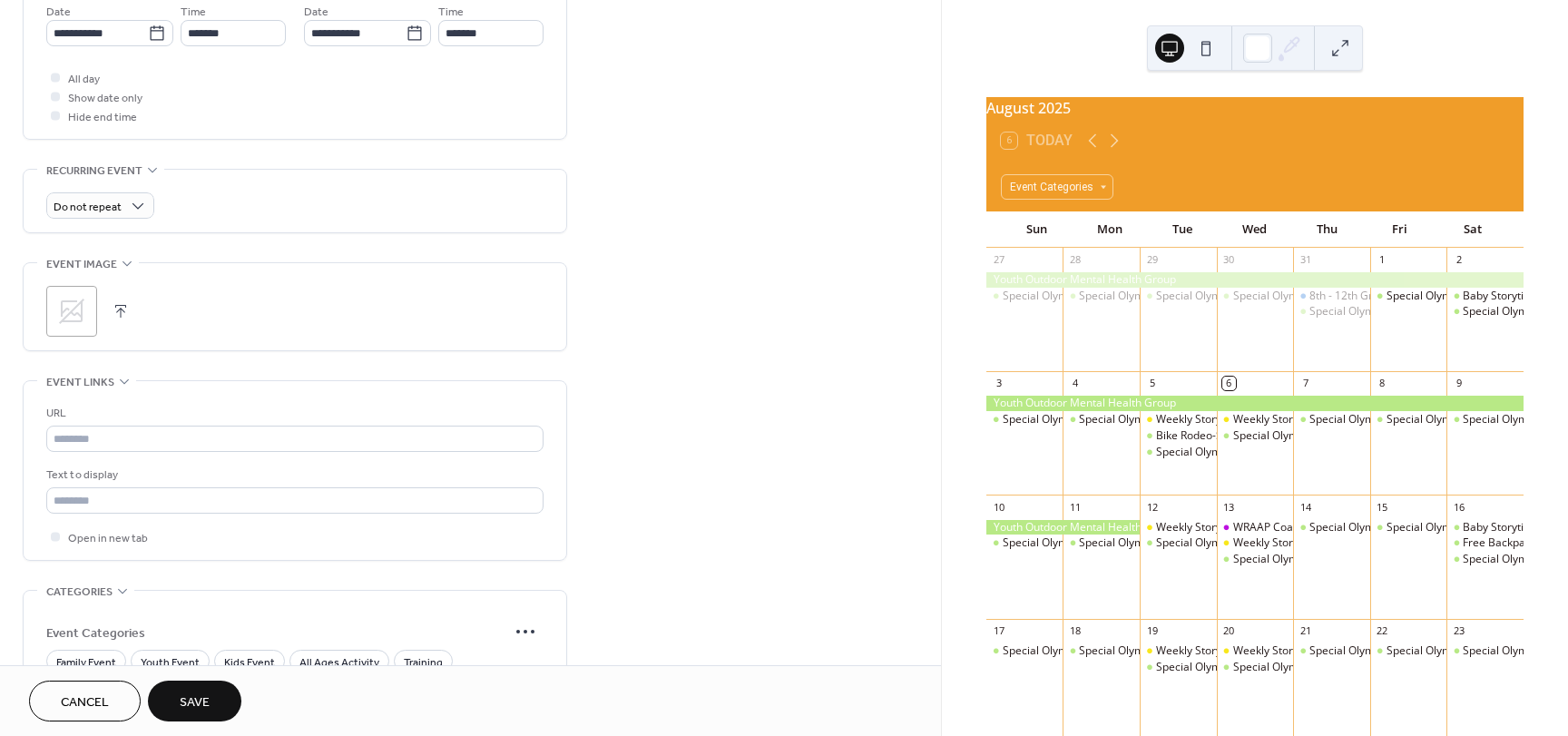 click at bounding box center (121, 311) 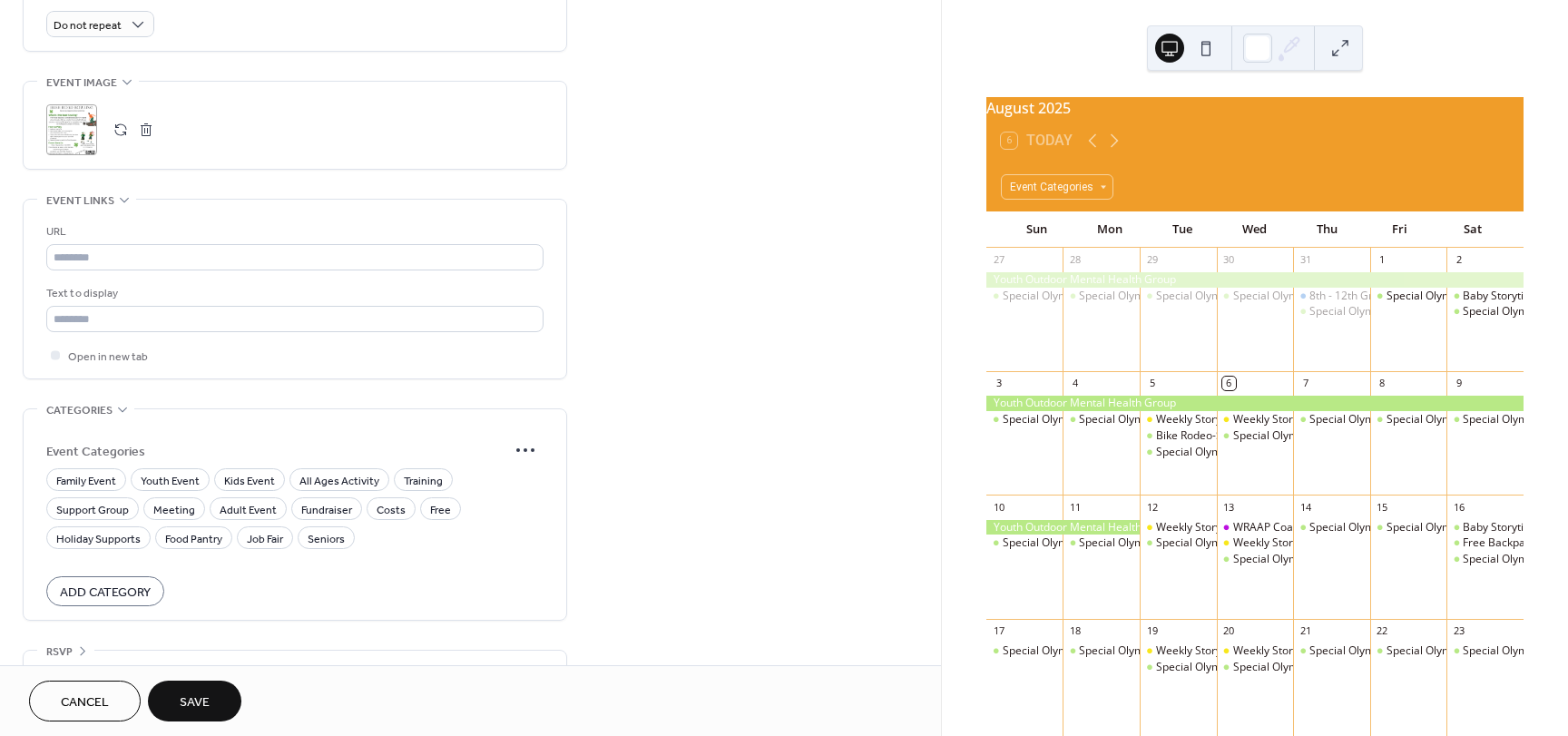 scroll, scrollTop: 858, scrollLeft: 0, axis: vertical 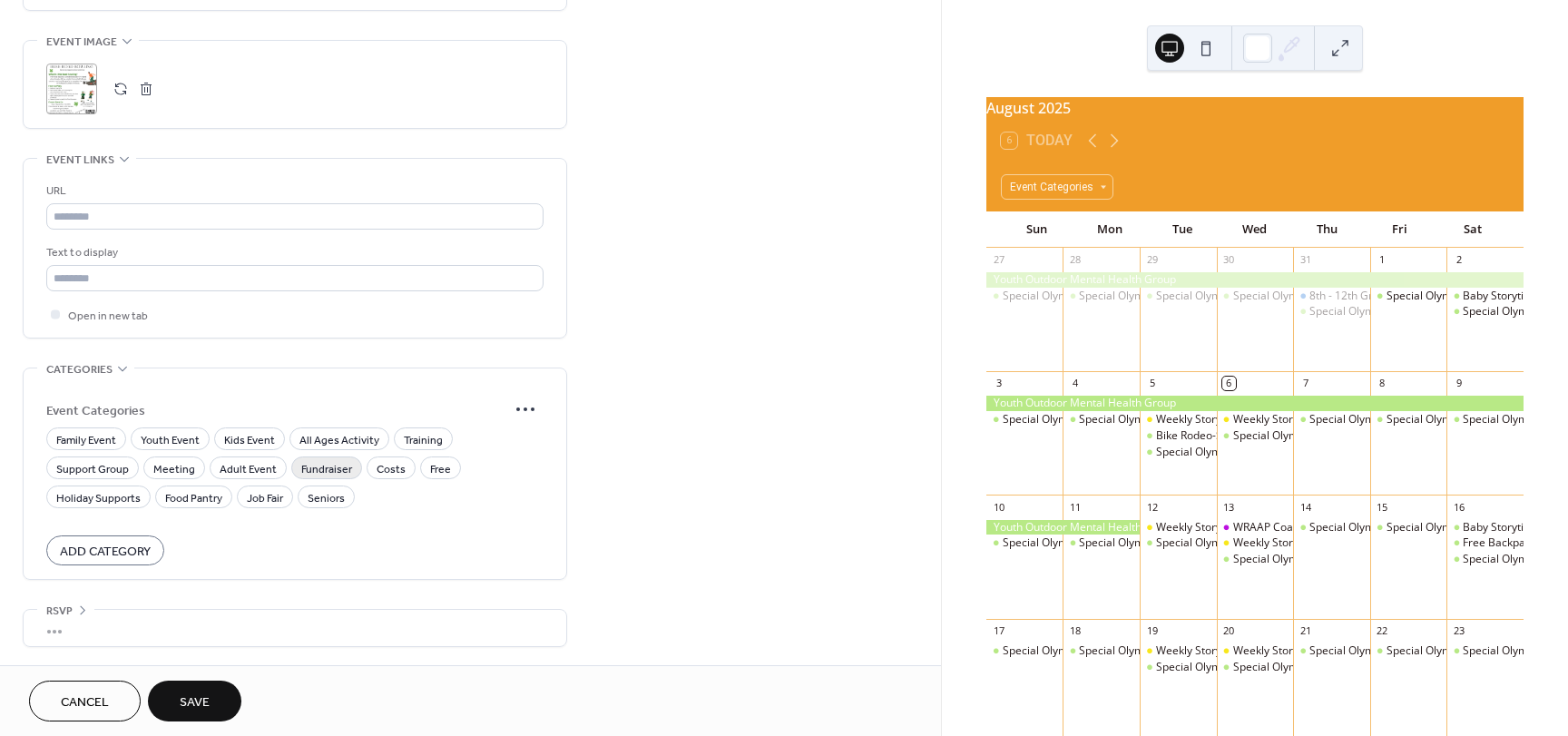 click on "Fundraiser" at bounding box center [327, 469] 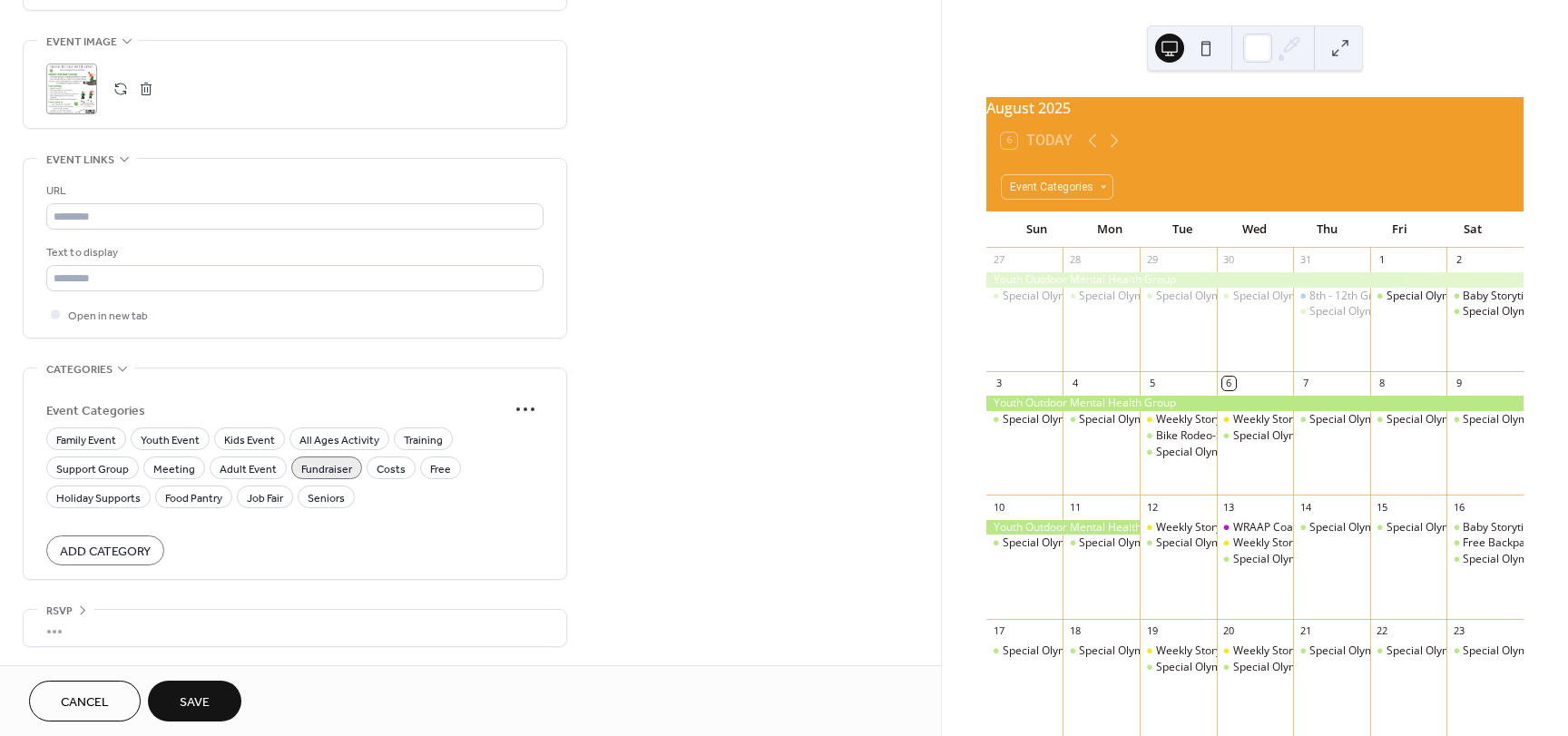 click on "Save" at bounding box center (194, 702) 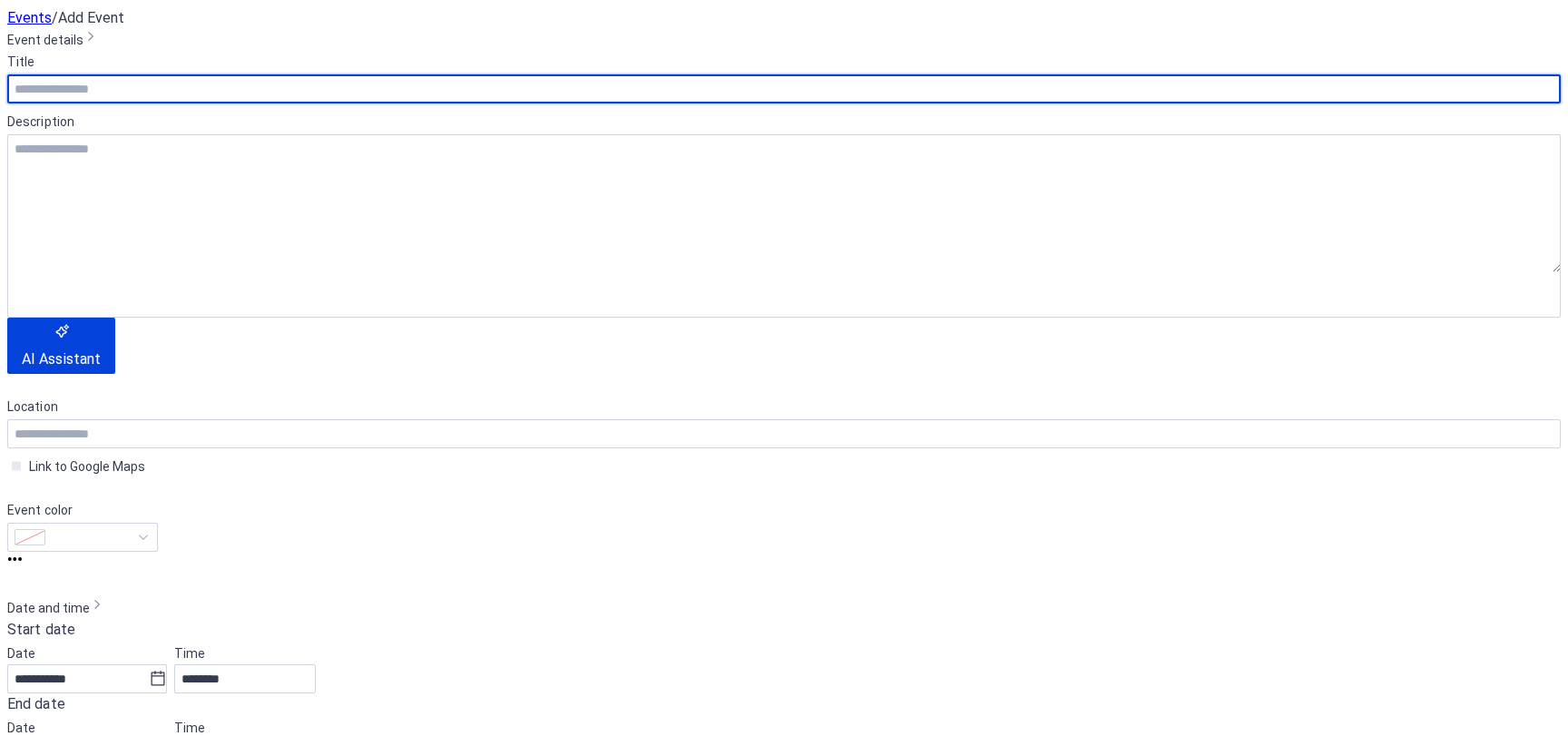scroll, scrollTop: 0, scrollLeft: 0, axis: both 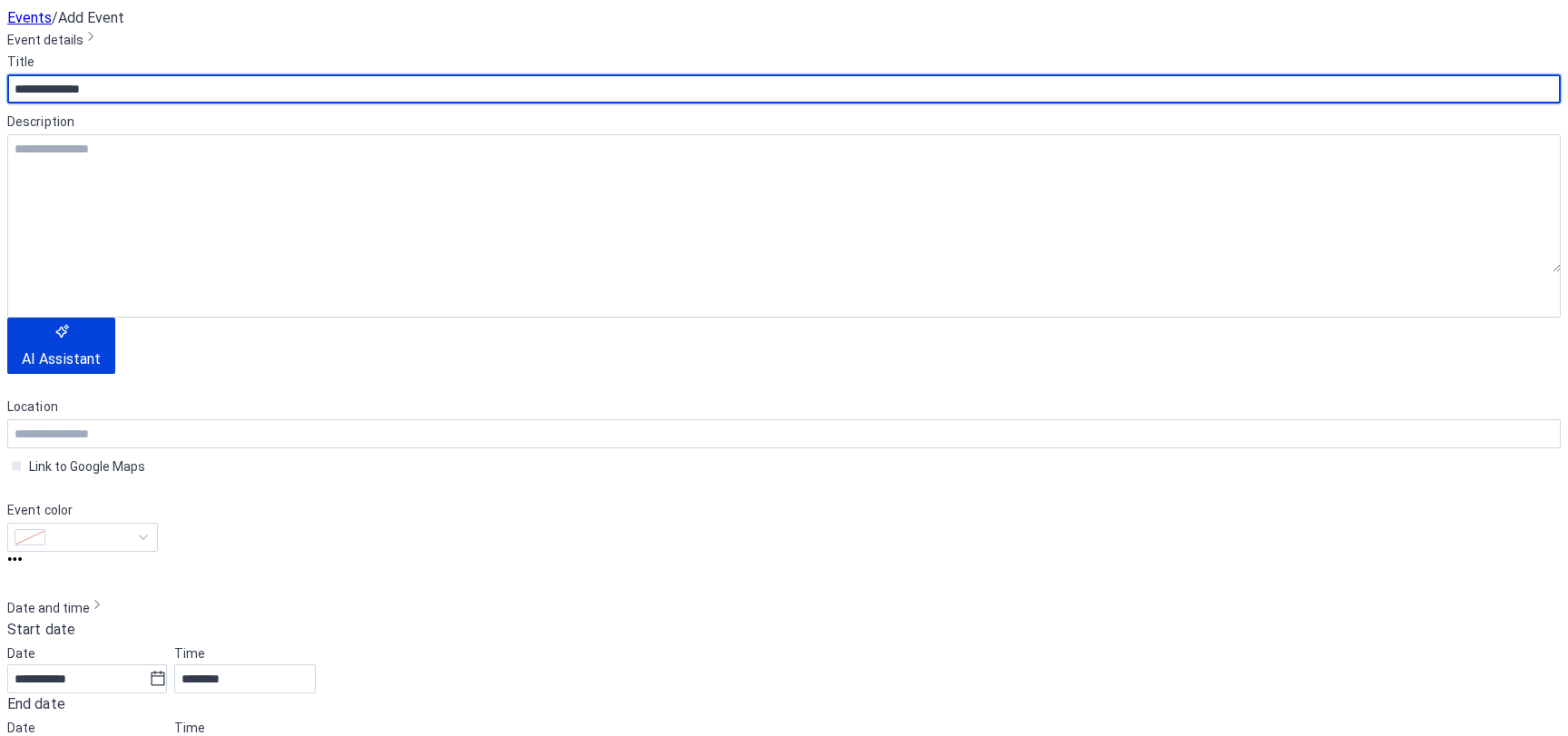 type on "**********" 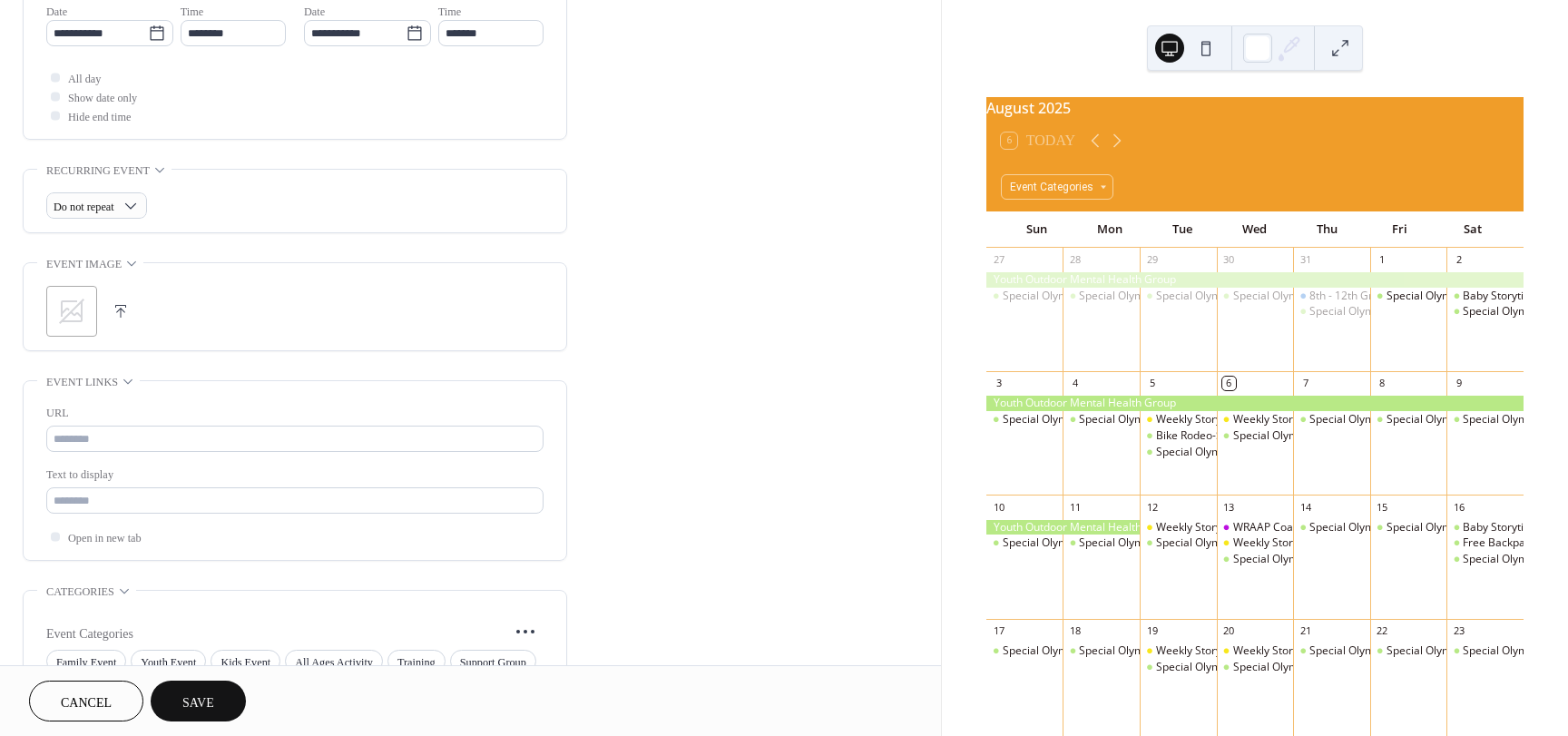 click at bounding box center (121, 311) 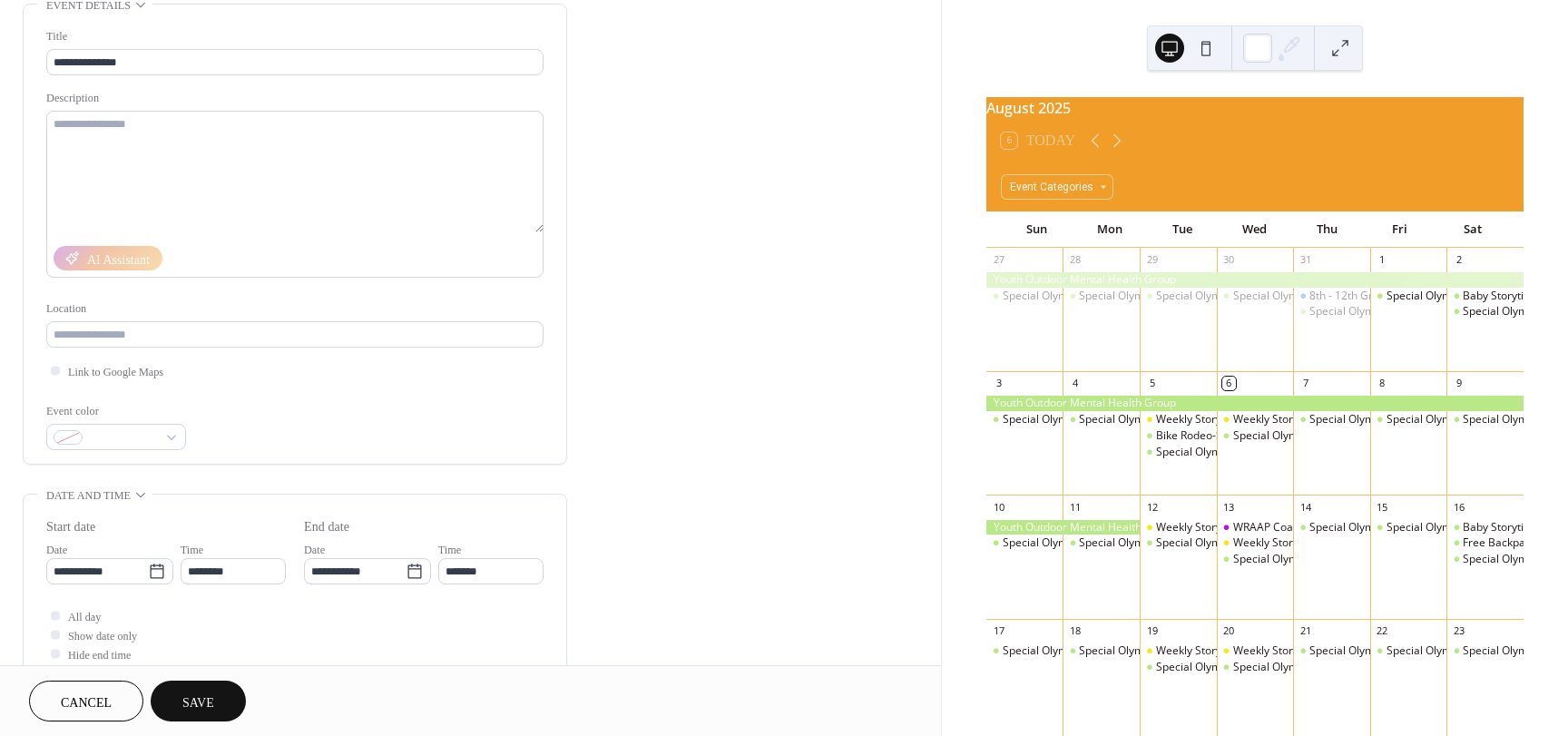 scroll, scrollTop: 91, scrollLeft: 0, axis: vertical 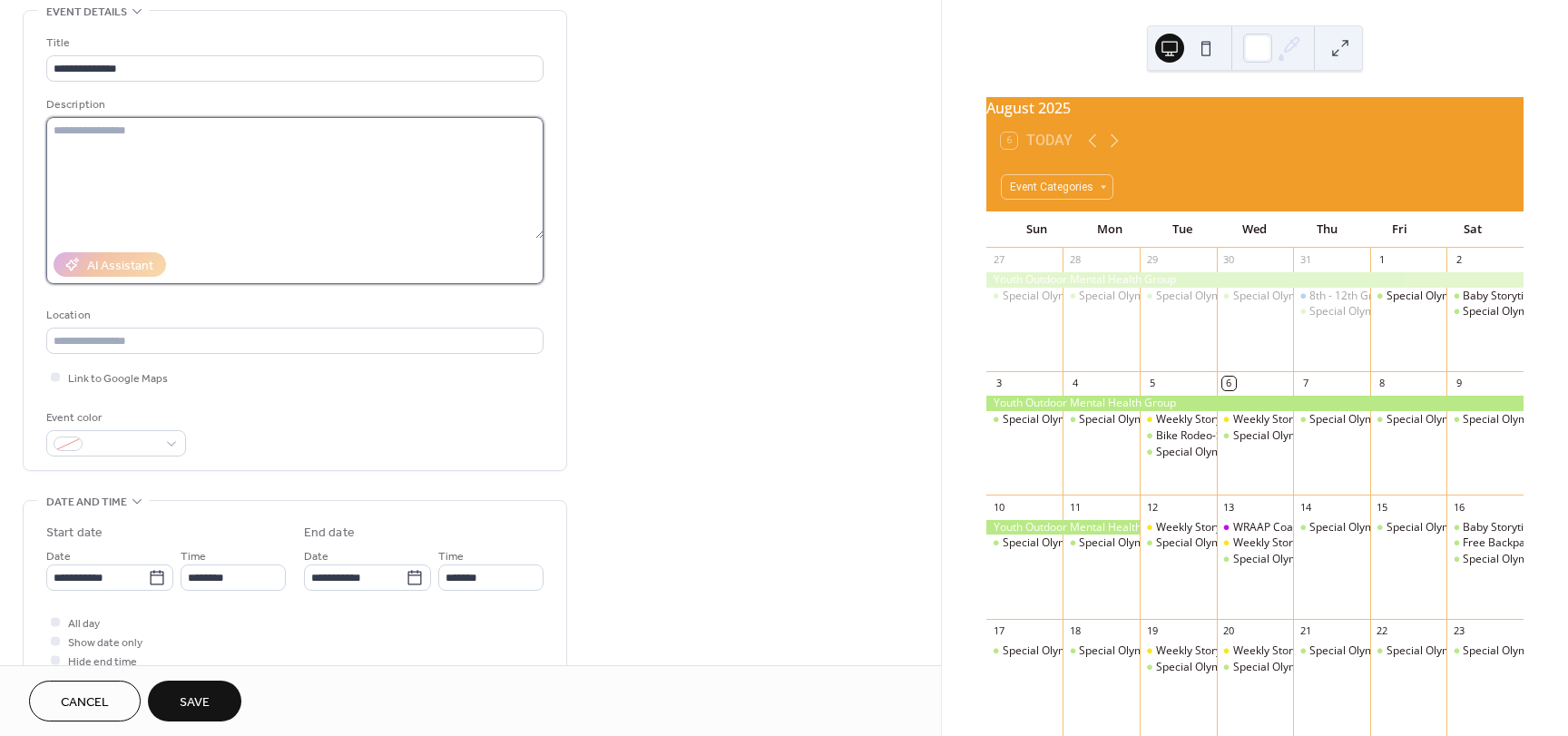 click at bounding box center (295, 178) 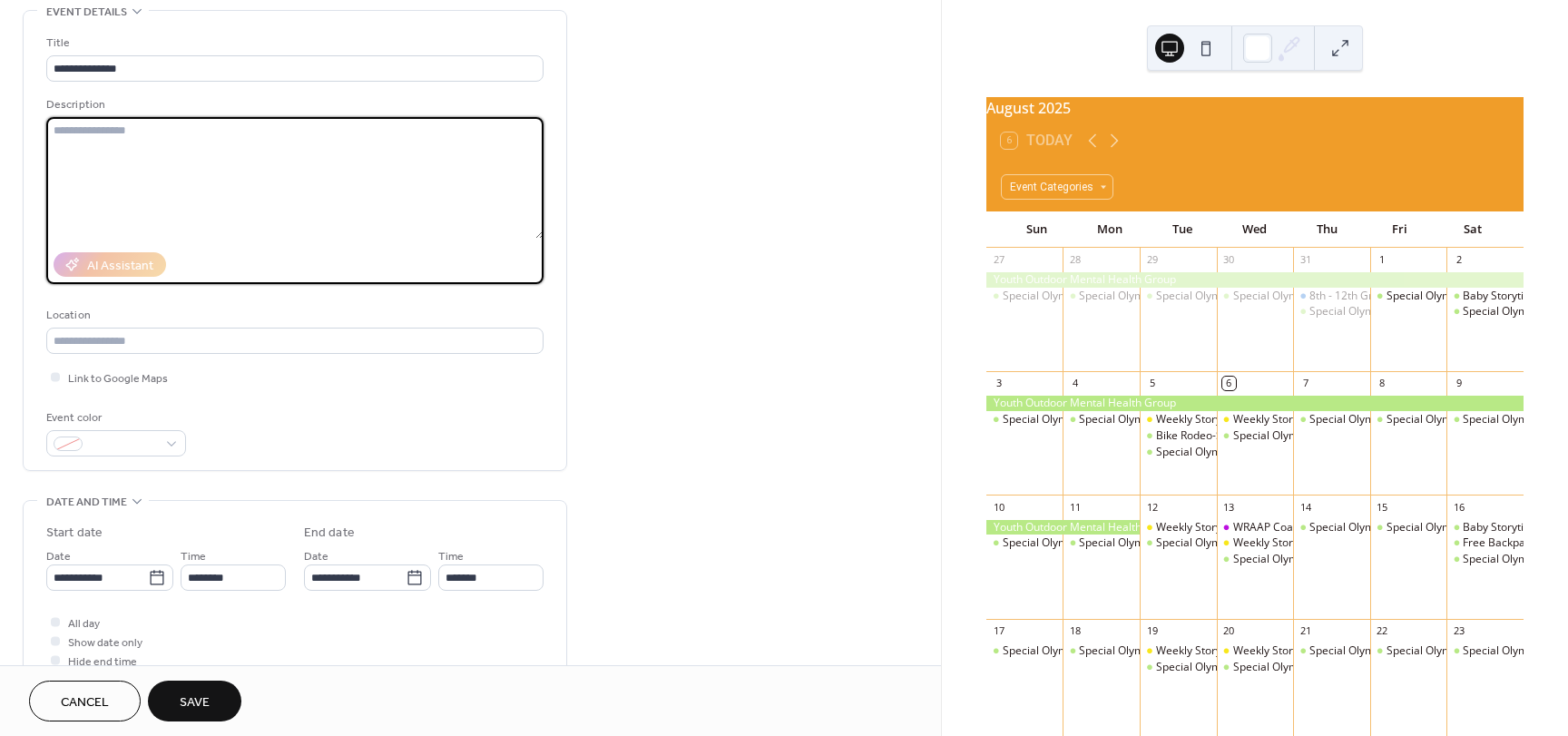 paste on "**********" 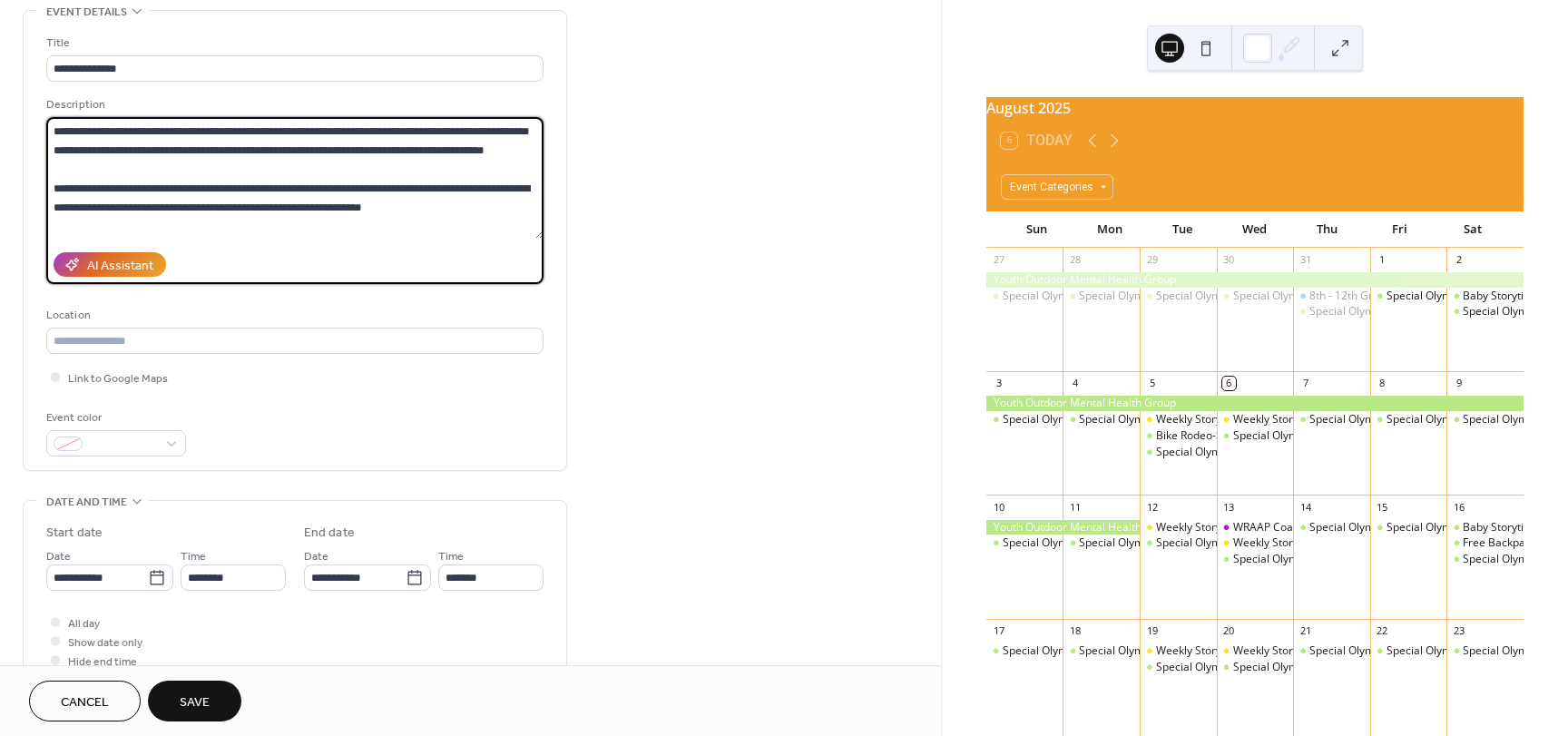 scroll, scrollTop: 0, scrollLeft: 0, axis: both 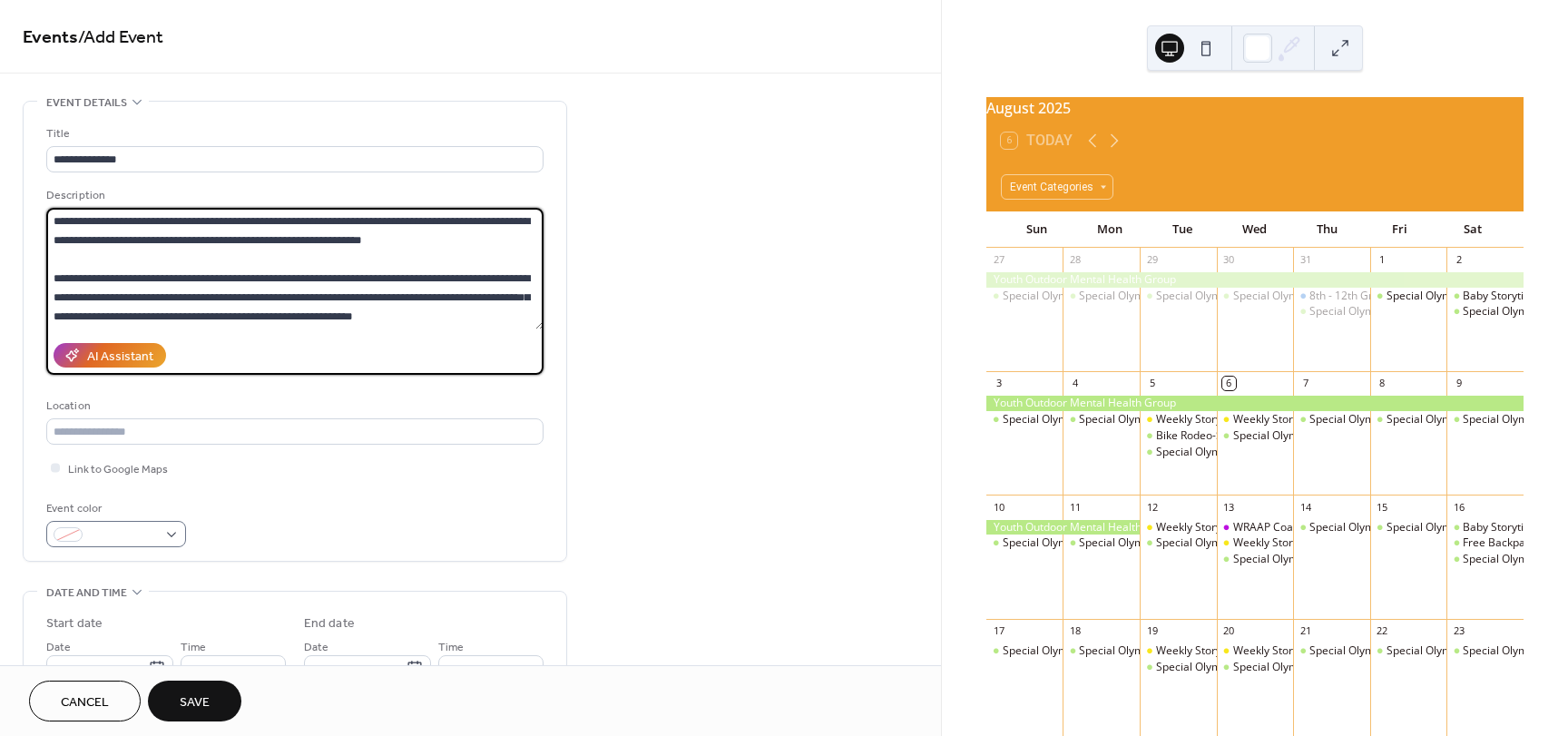 type on "**********" 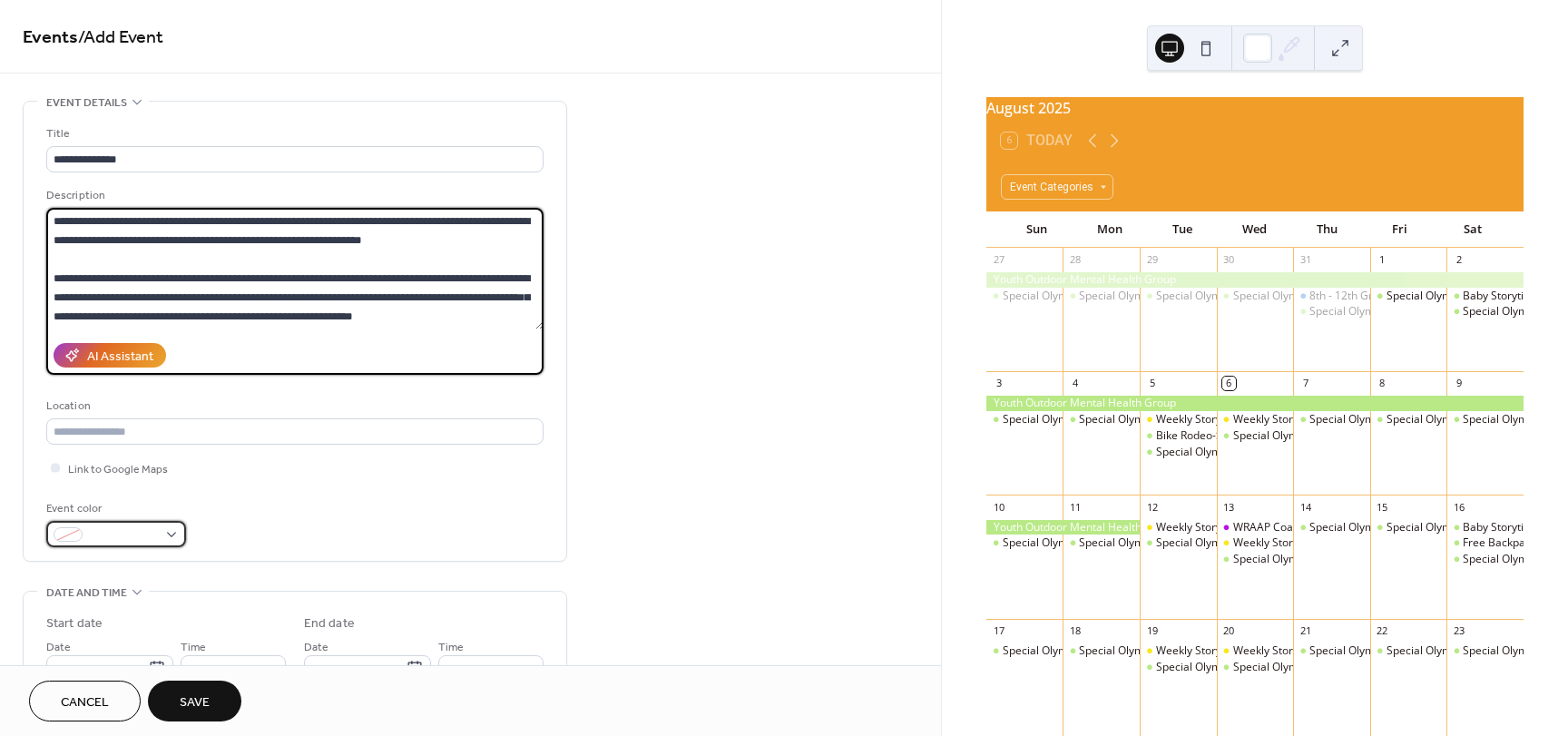 click at bounding box center [116, 534] 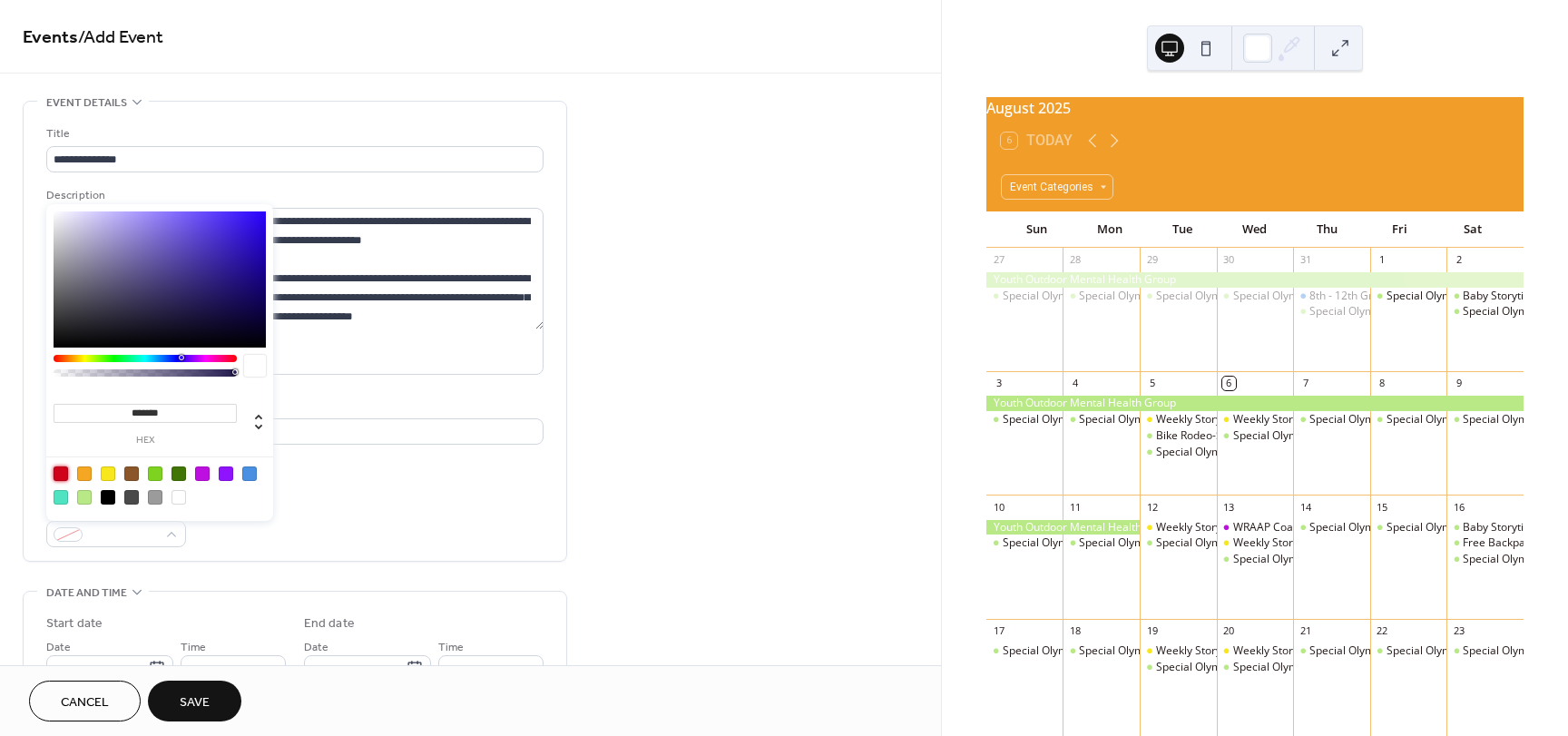 click at bounding box center [61, 474] 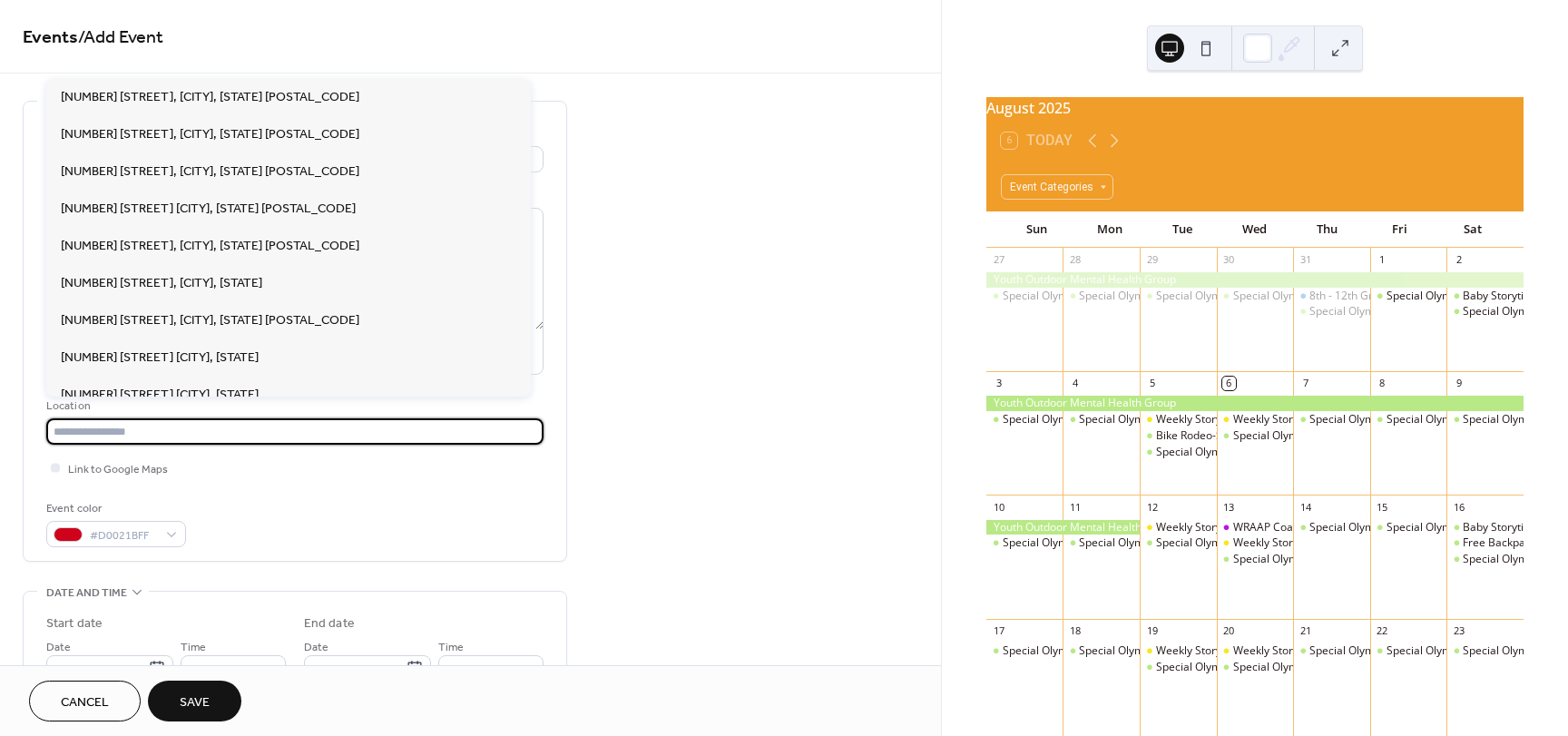 click at bounding box center [295, 431] 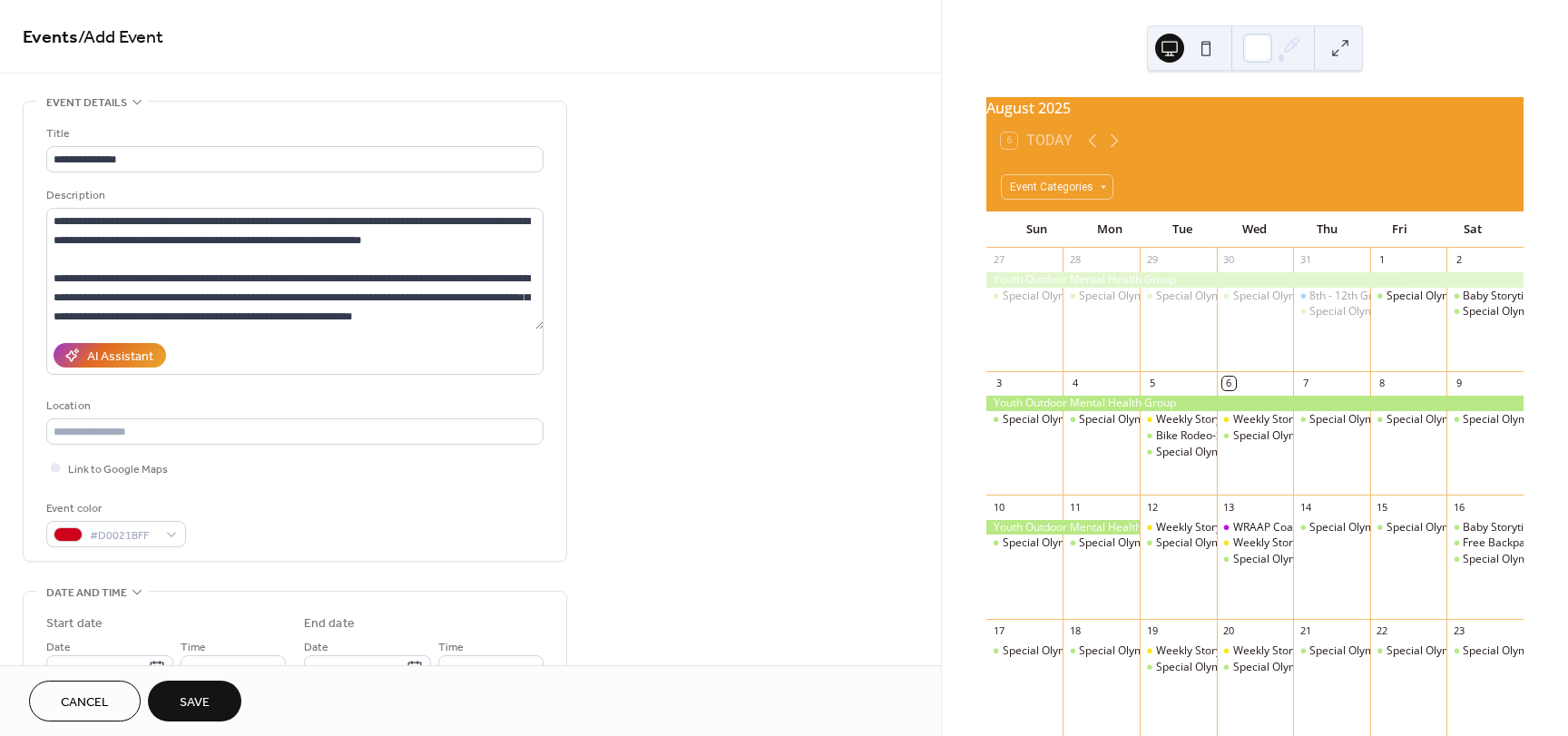 click on "**********" at bounding box center (295, 336) 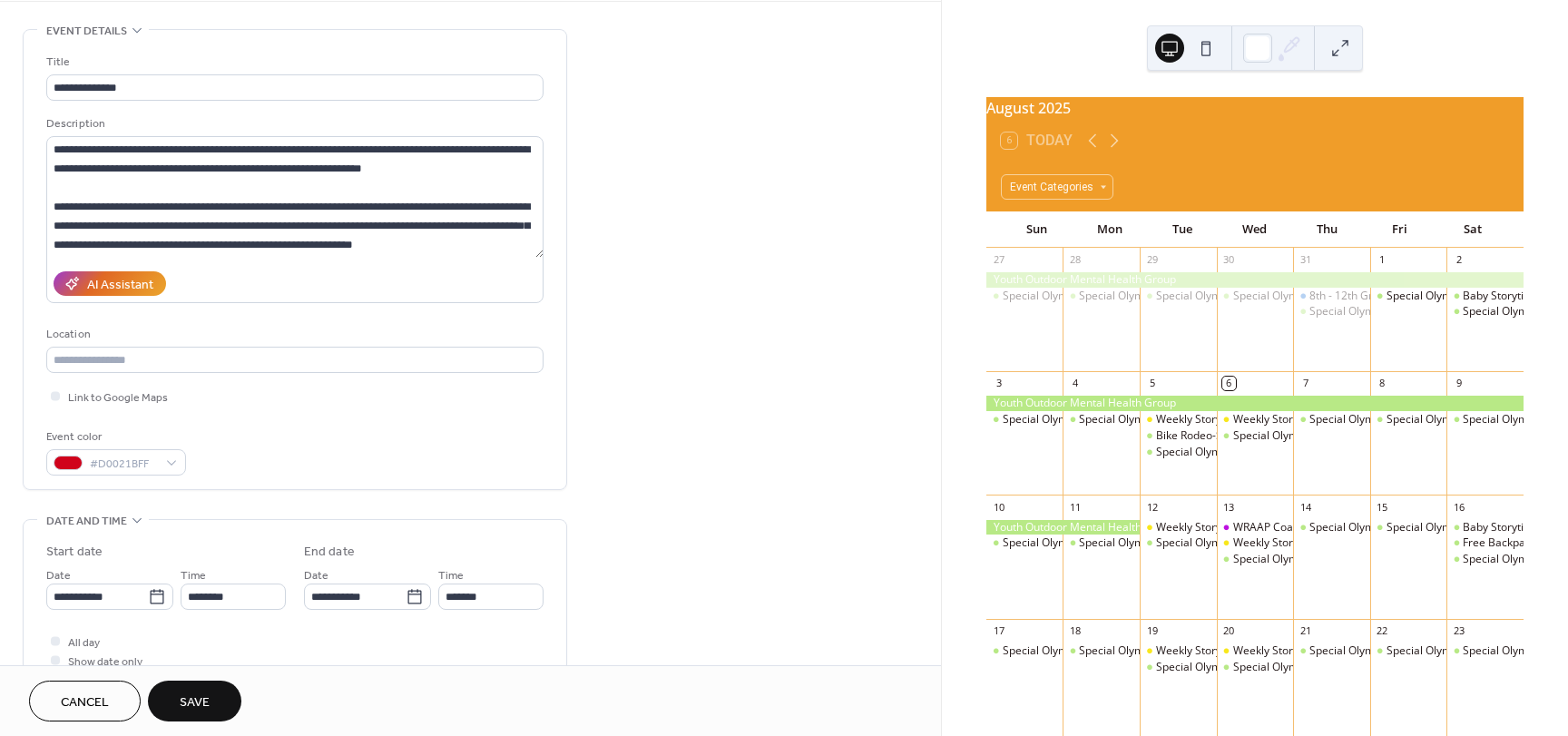 scroll, scrollTop: 272, scrollLeft: 0, axis: vertical 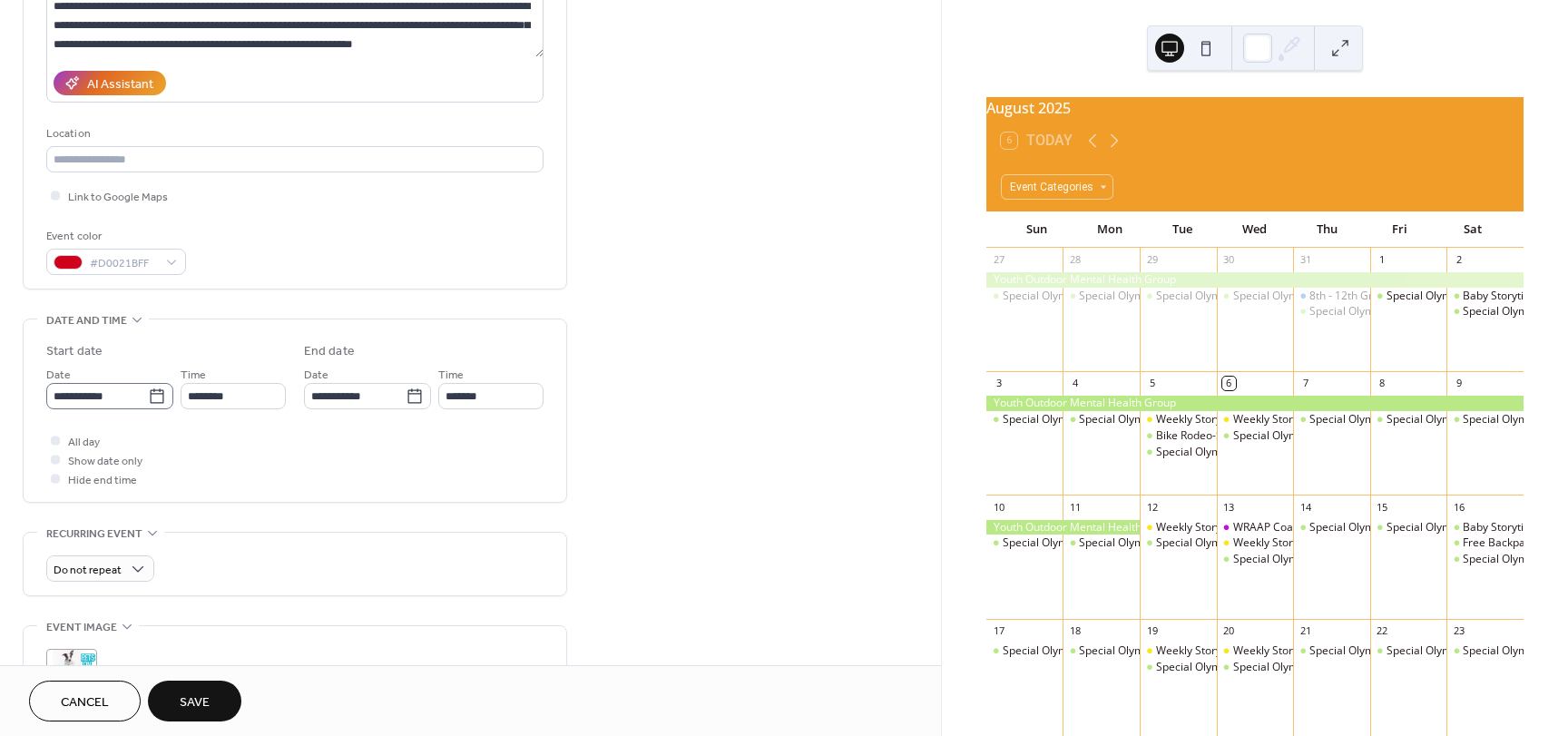 click 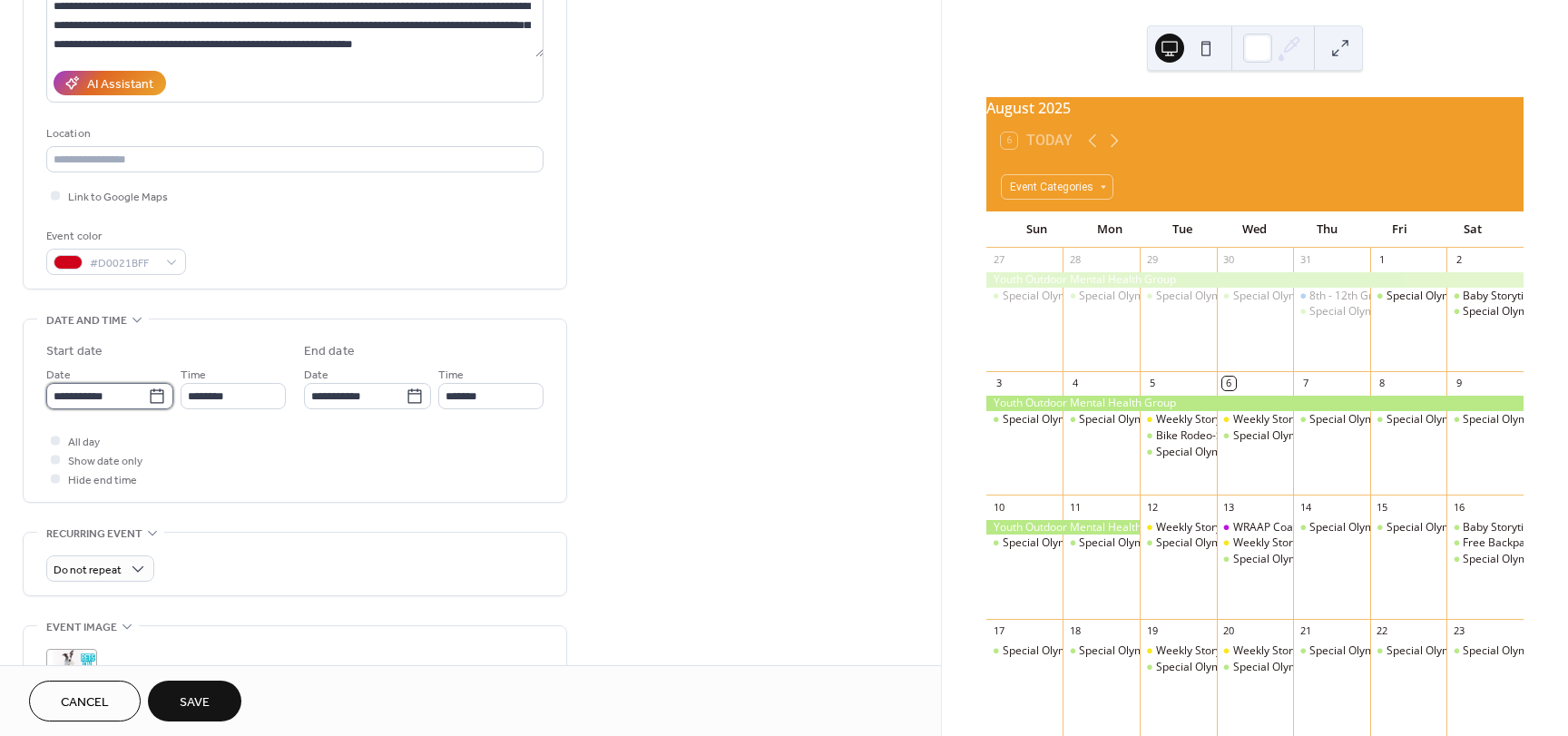 click on "**********" at bounding box center [97, 396] 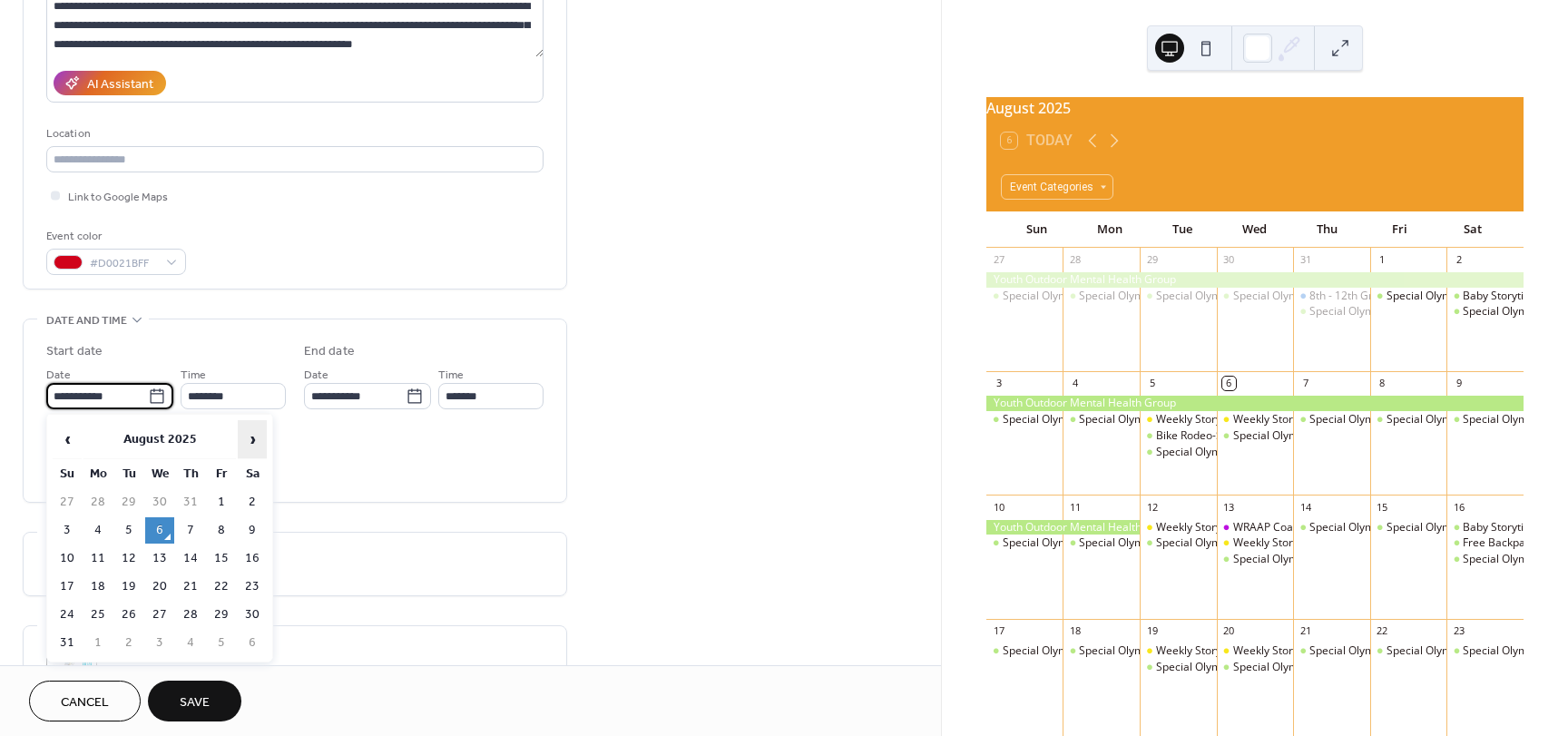 click on "›" at bounding box center [252, 439] 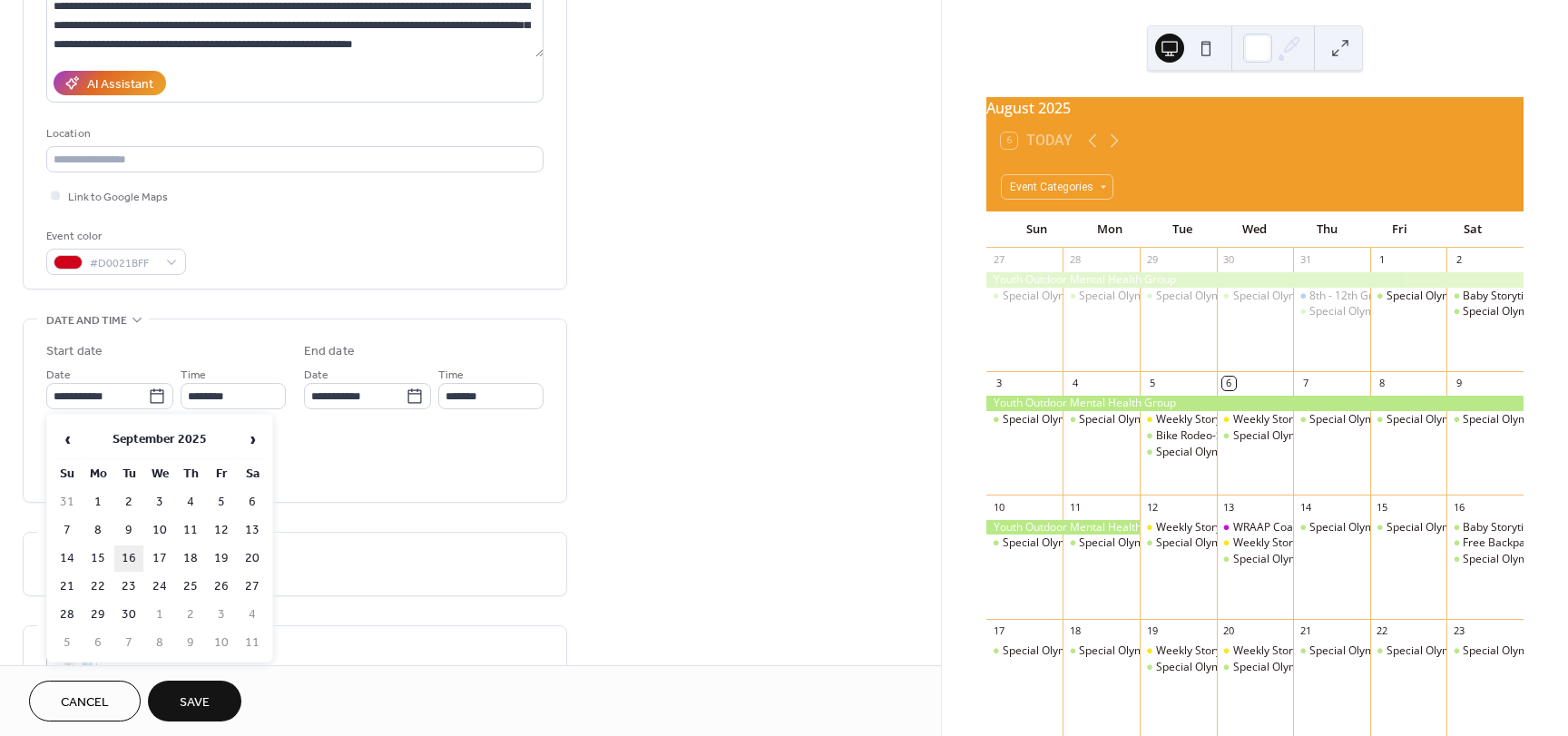 click on "16" at bounding box center [129, 558] 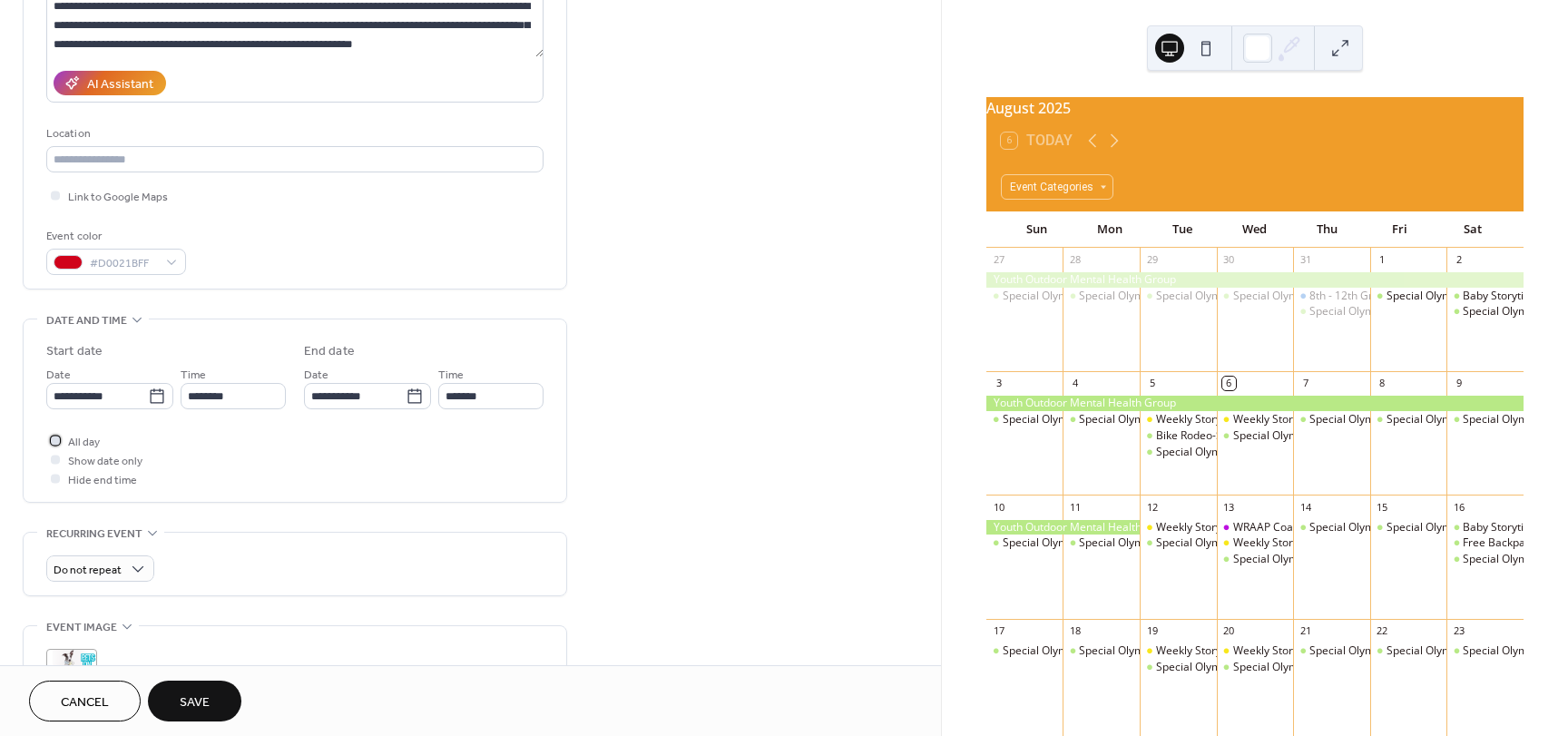 click at bounding box center (55, 440) 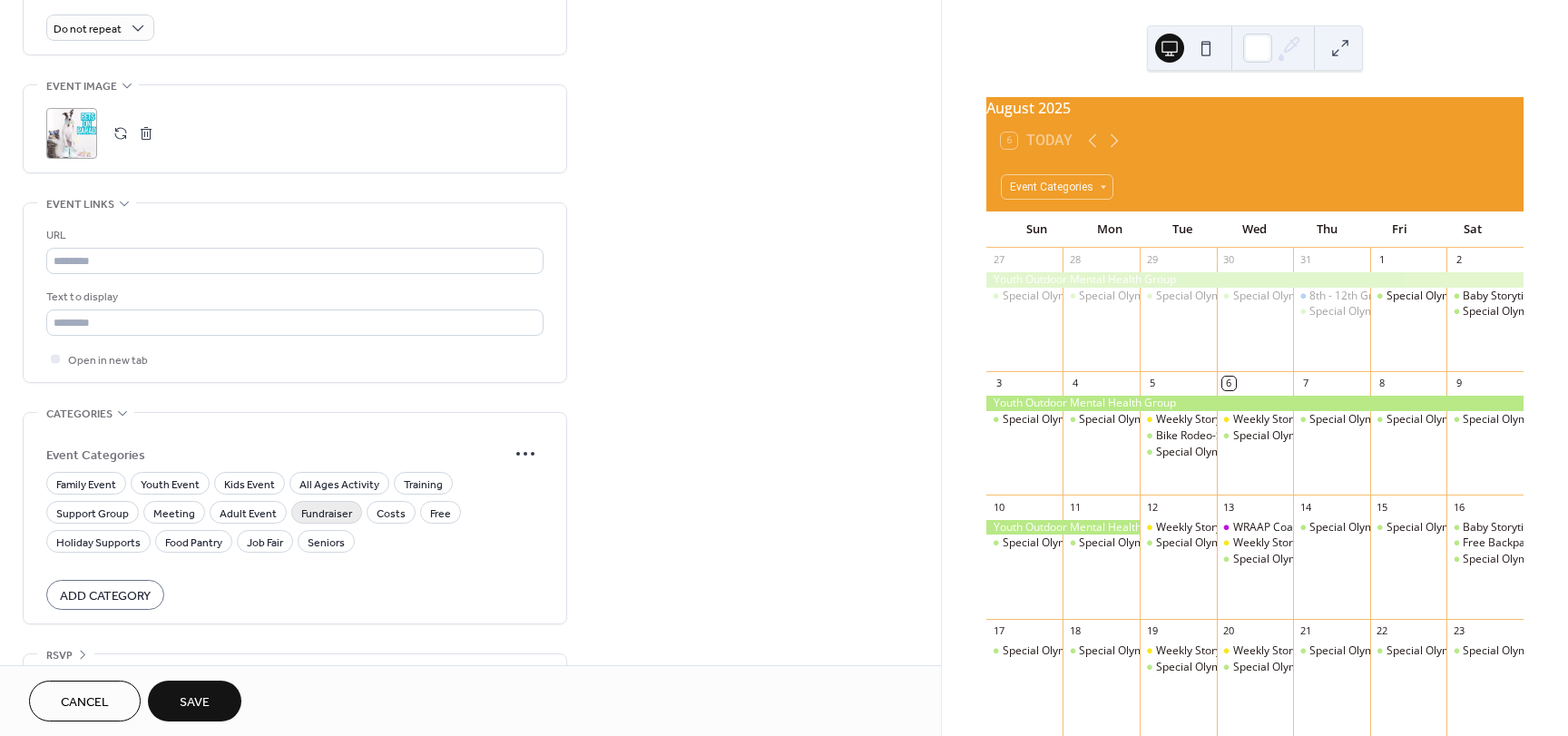 scroll, scrollTop: 817, scrollLeft: 0, axis: vertical 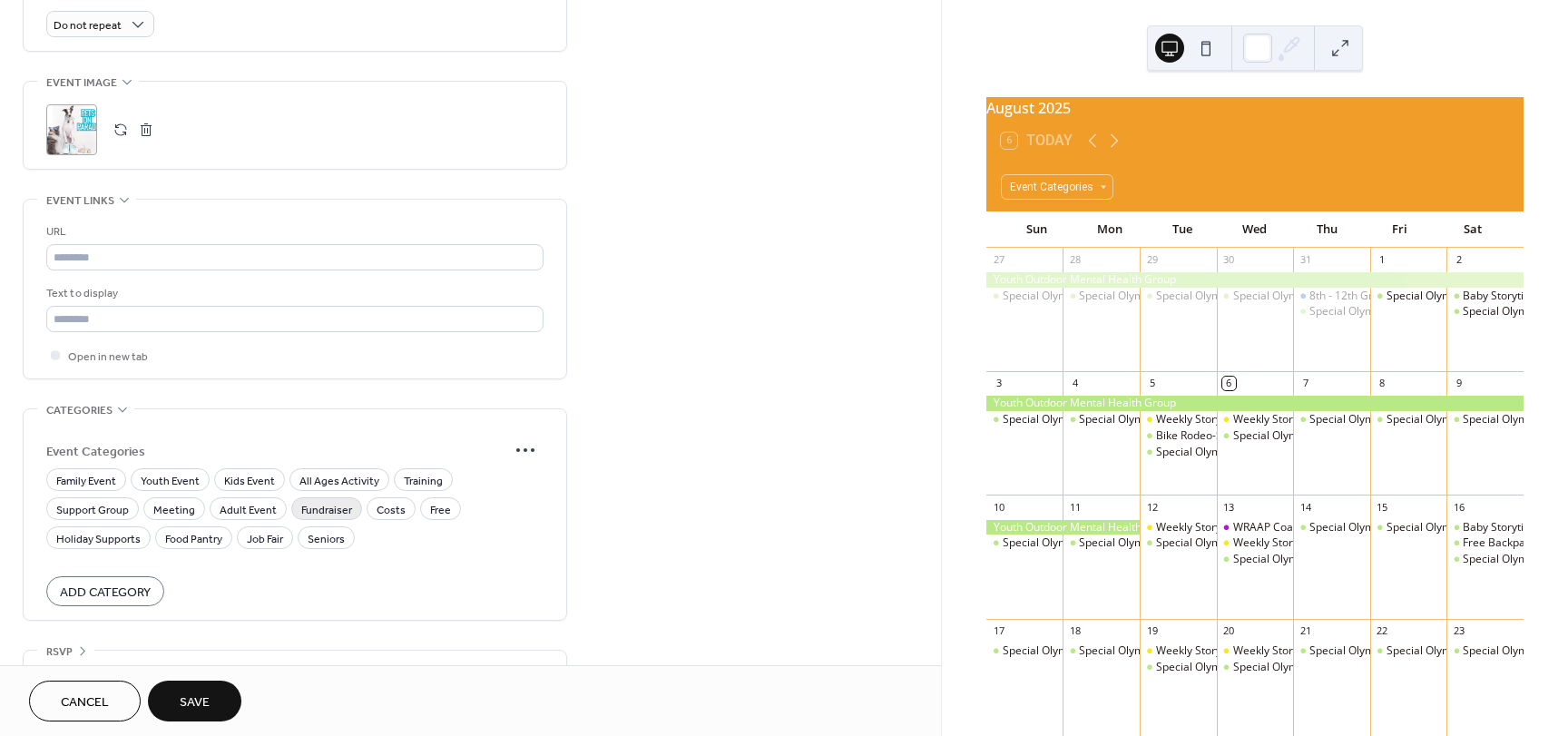 click on "Fundraiser" at bounding box center (327, 510) 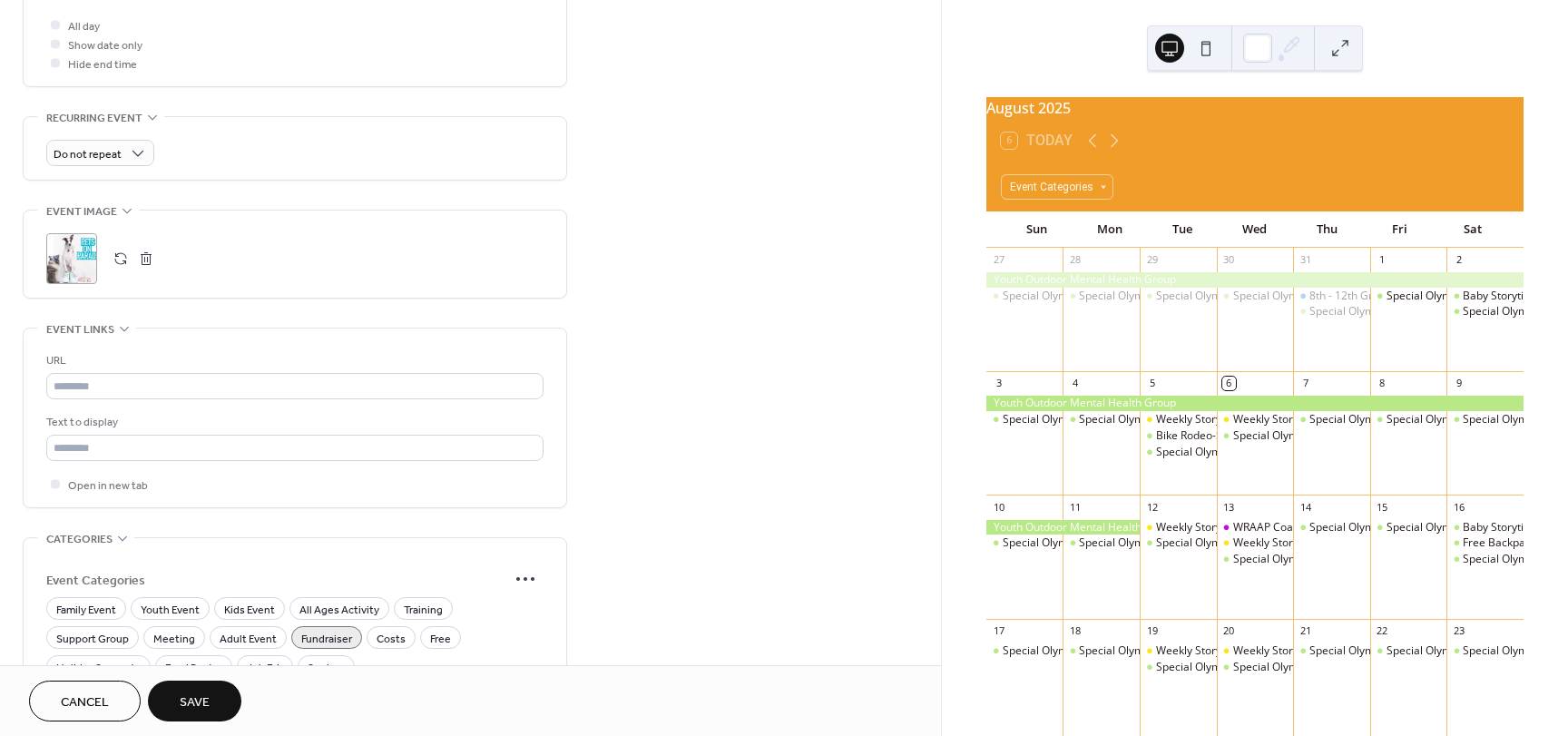 scroll, scrollTop: 858, scrollLeft: 0, axis: vertical 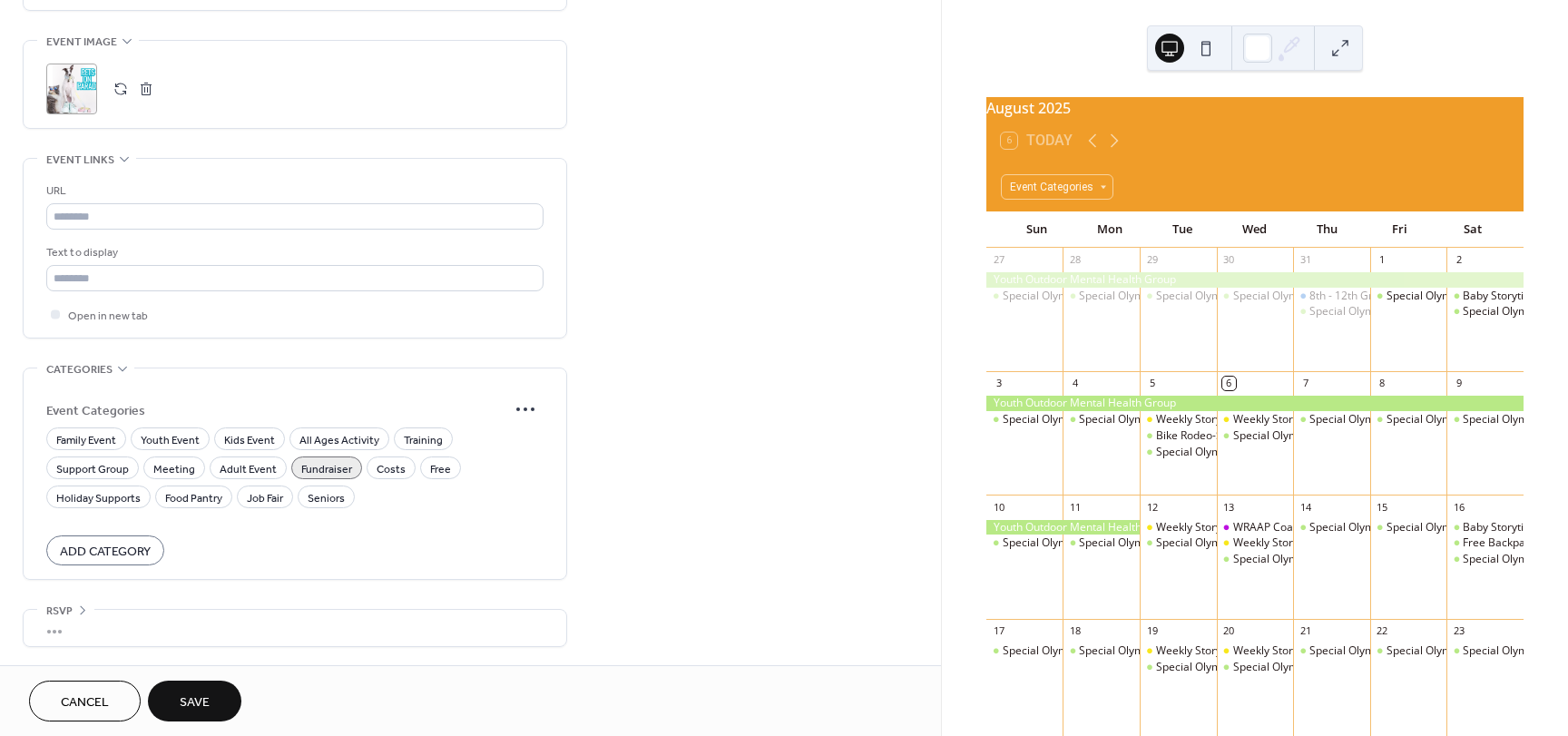 click on "Save" at bounding box center [194, 702] 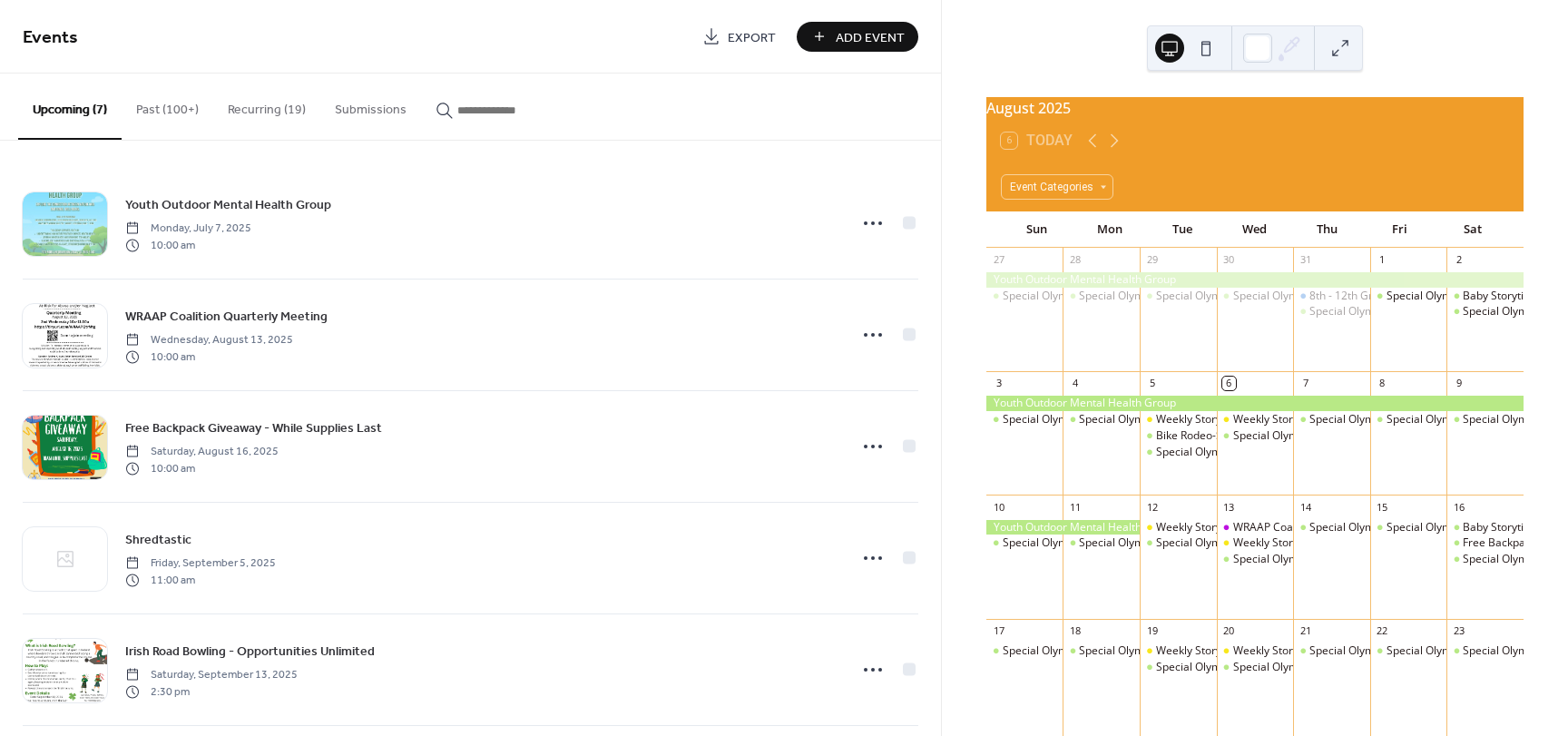 click on "Add Event" at bounding box center [870, 37] 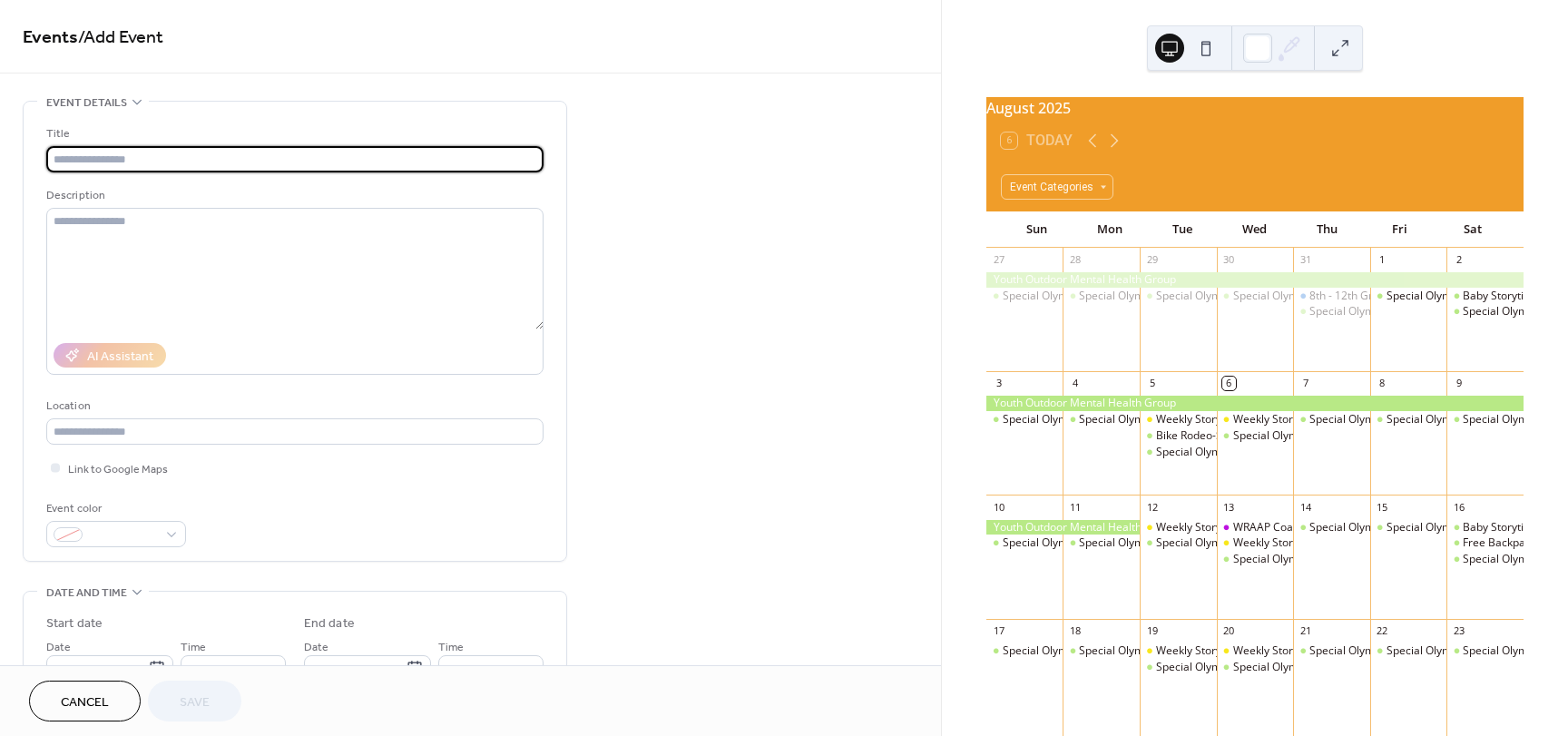 click at bounding box center [295, 159] 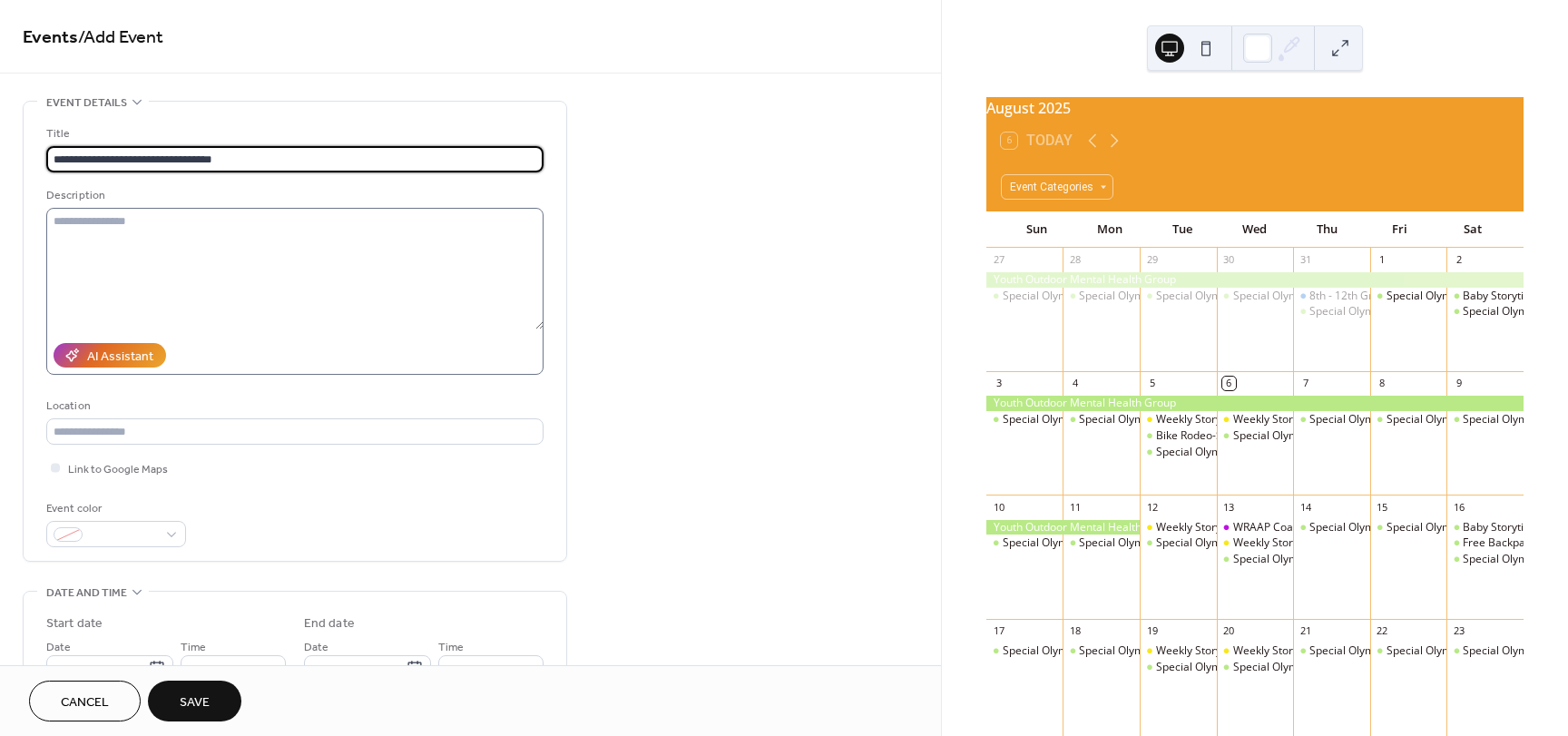 type on "**********" 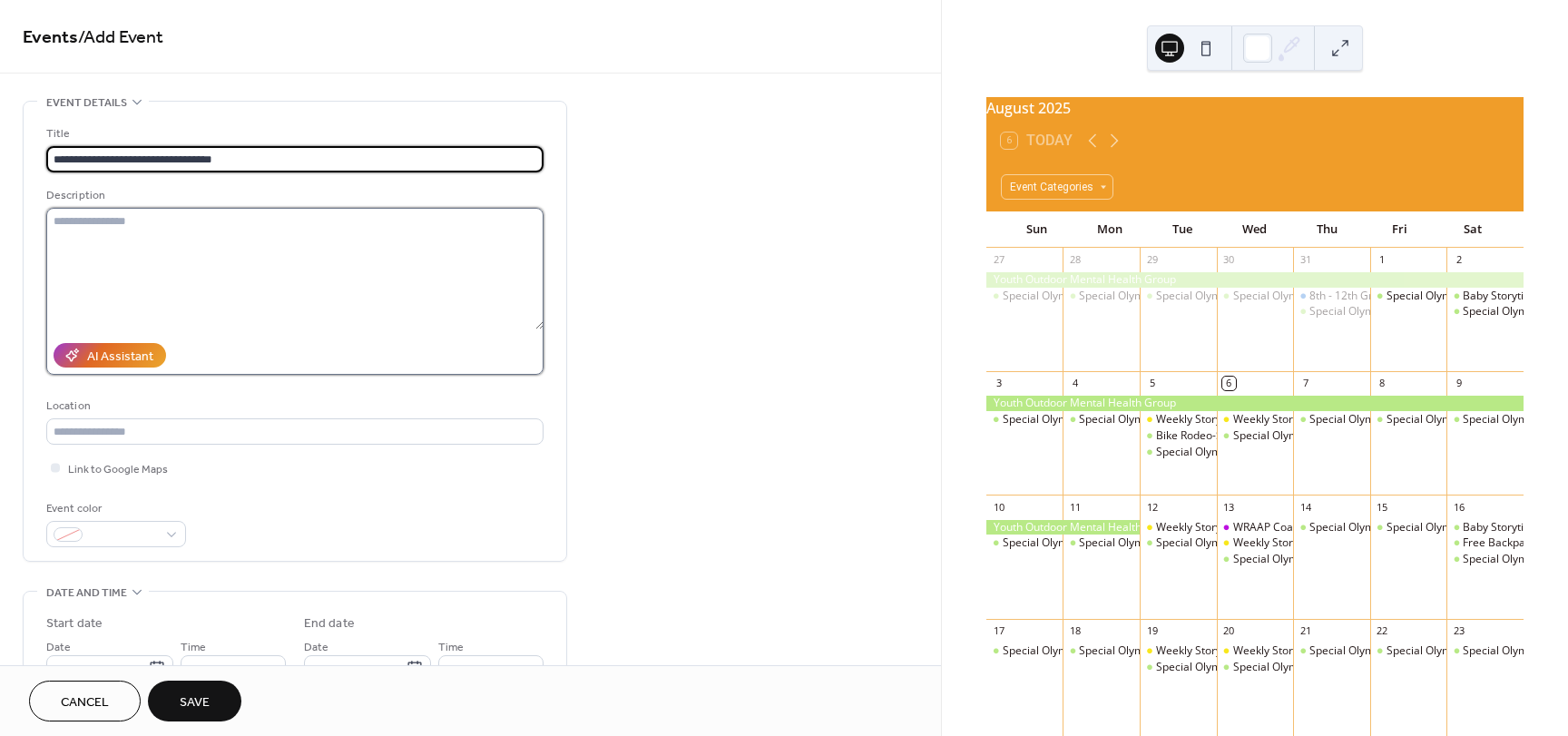 click at bounding box center [295, 269] 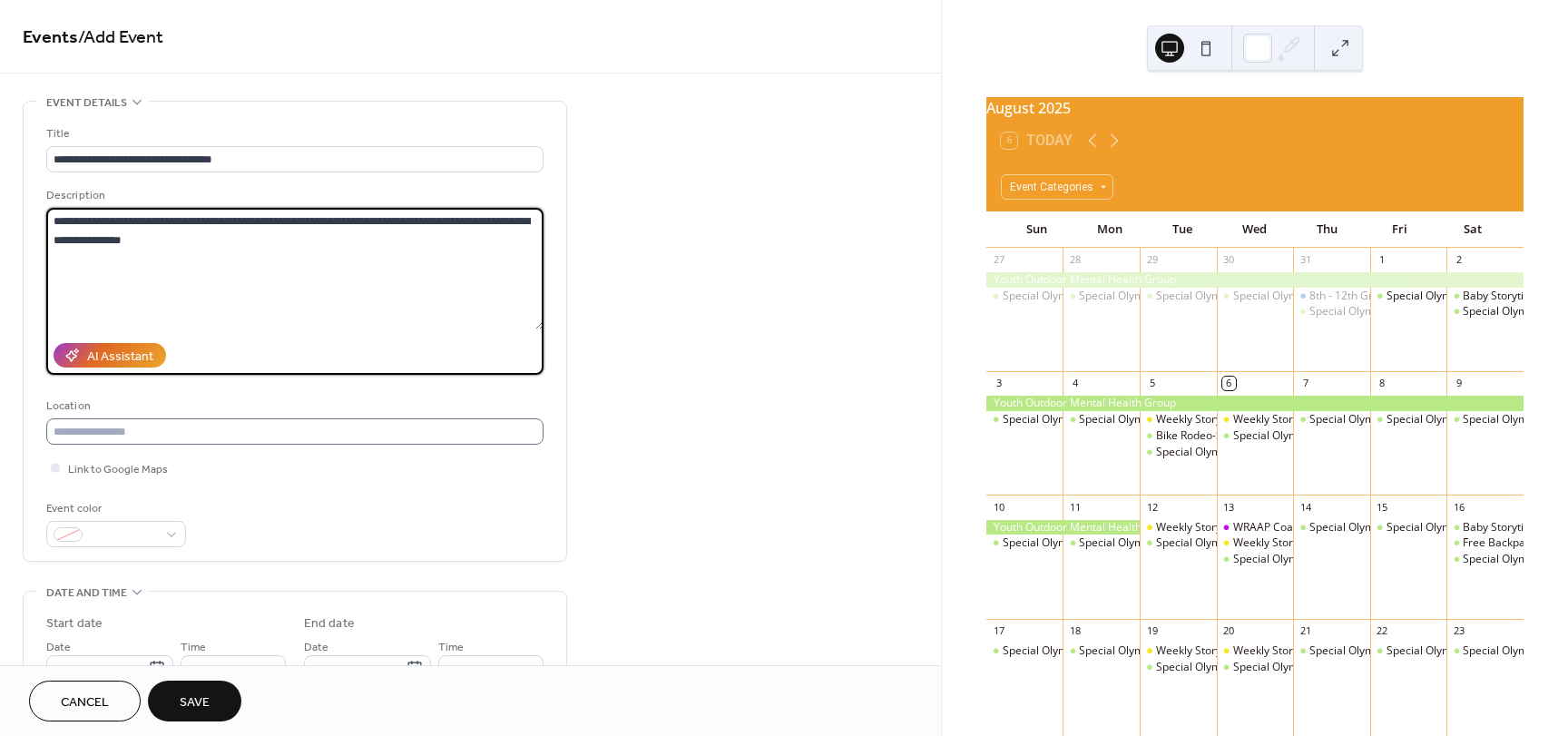 type on "**********" 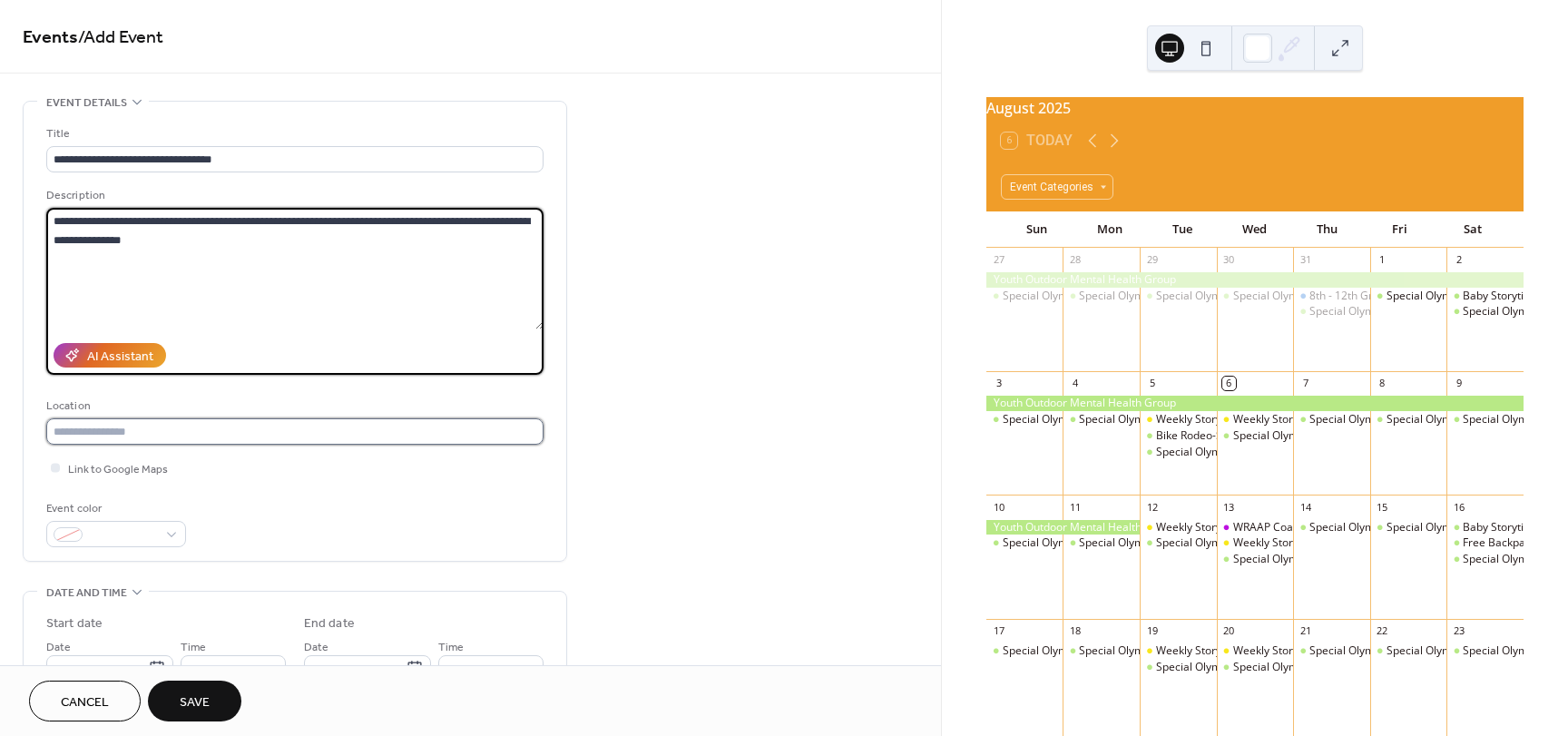 click at bounding box center [295, 431] 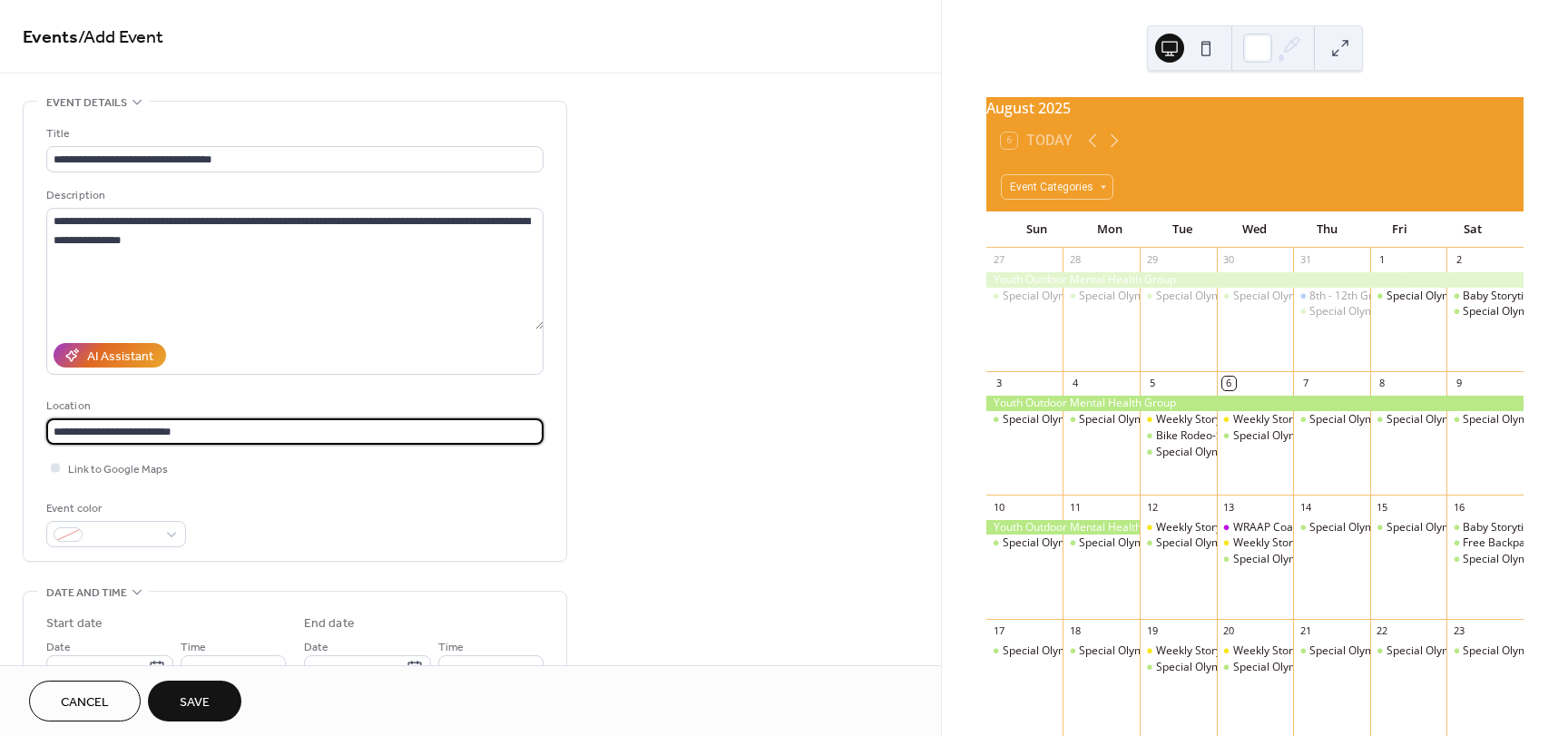 type on "**********" 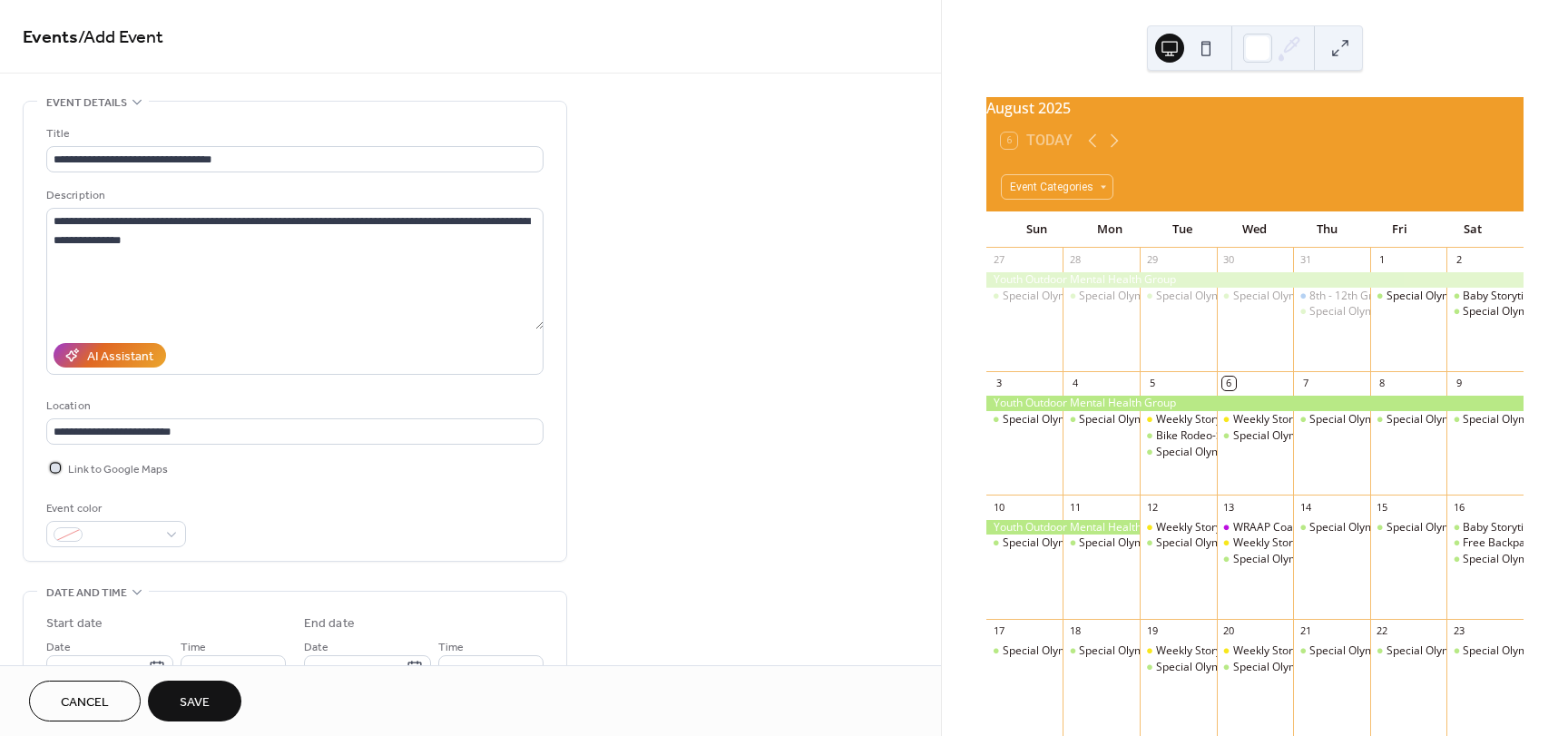 click at bounding box center (55, 467) 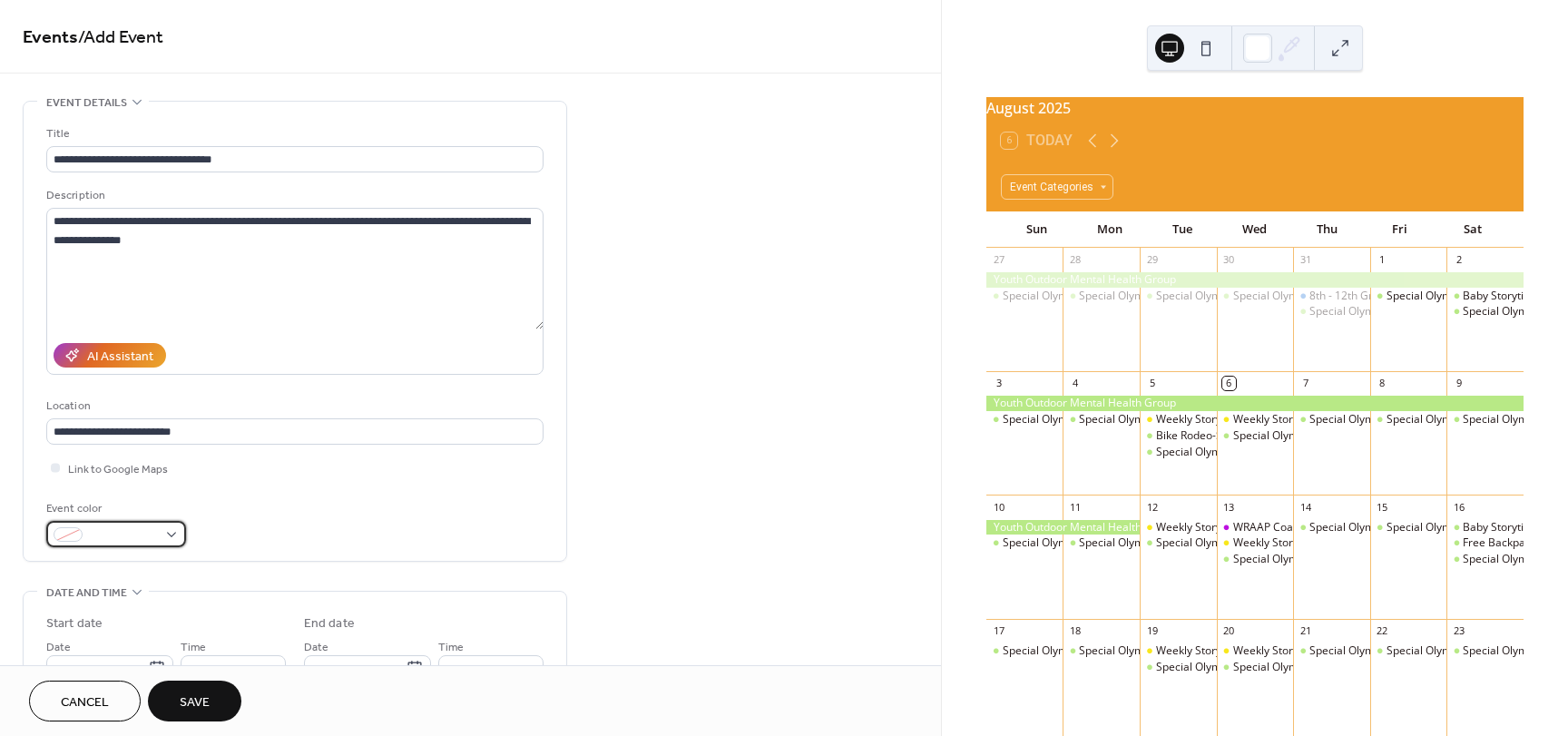 click at bounding box center [123, 535] 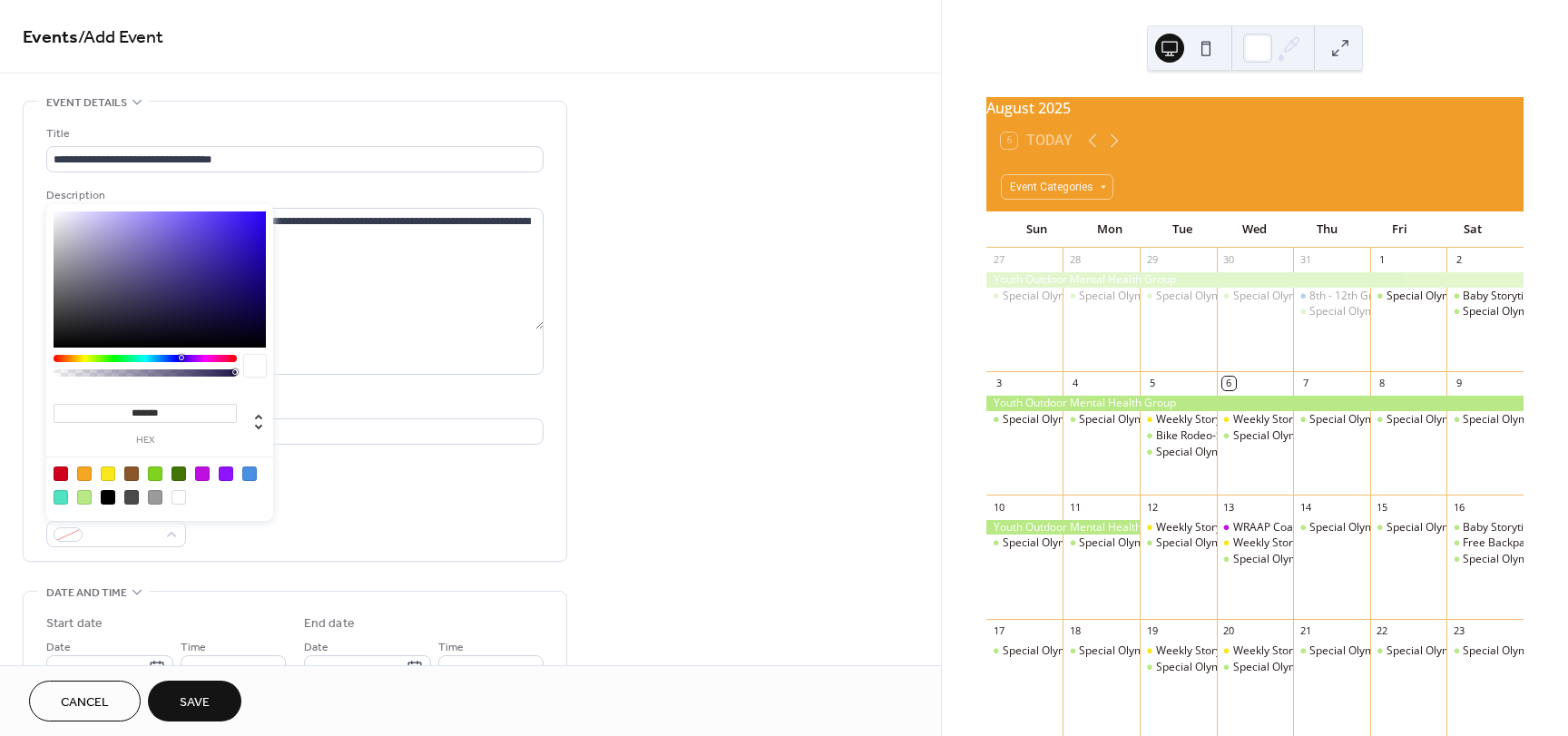 click at bounding box center [84, 497] 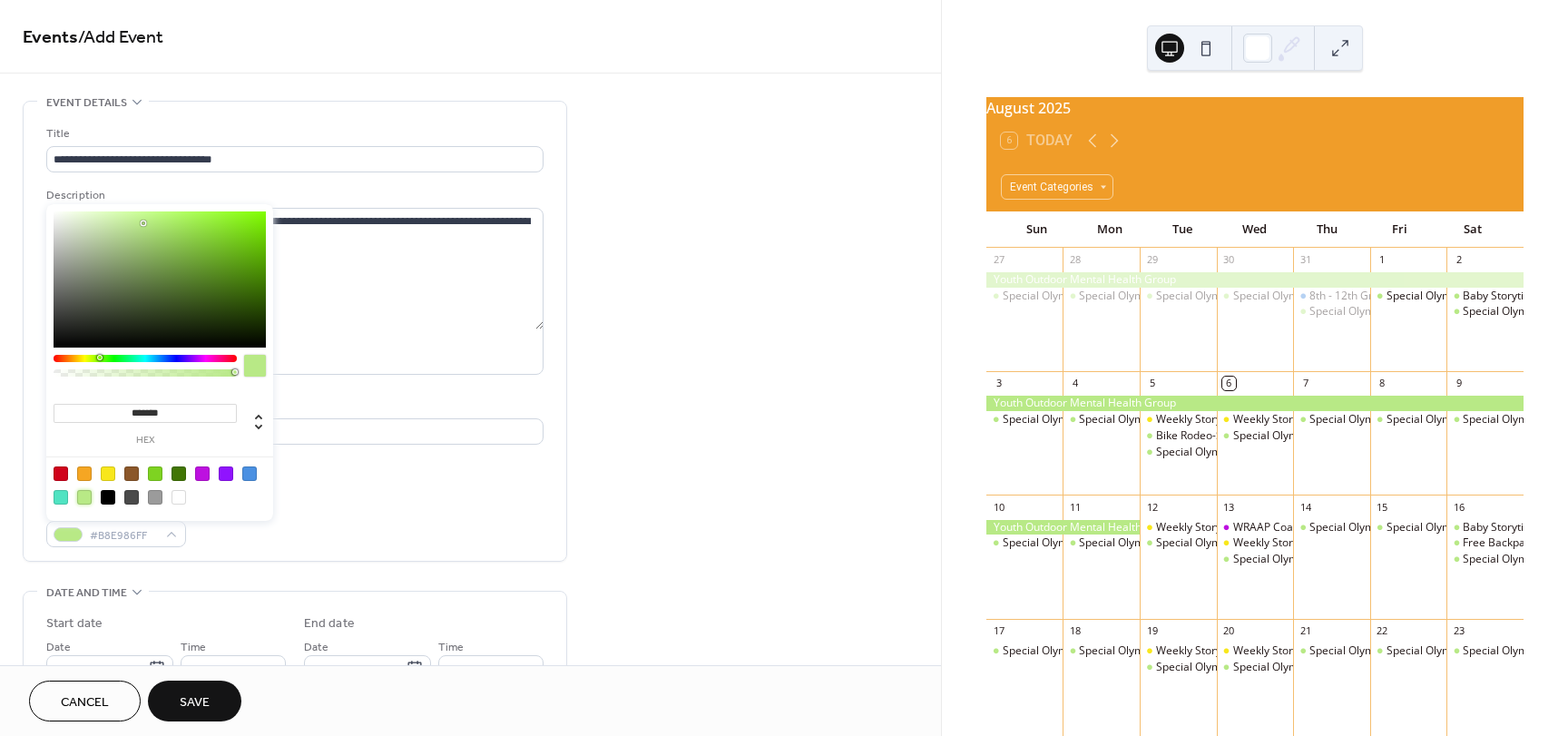 type on "*******" 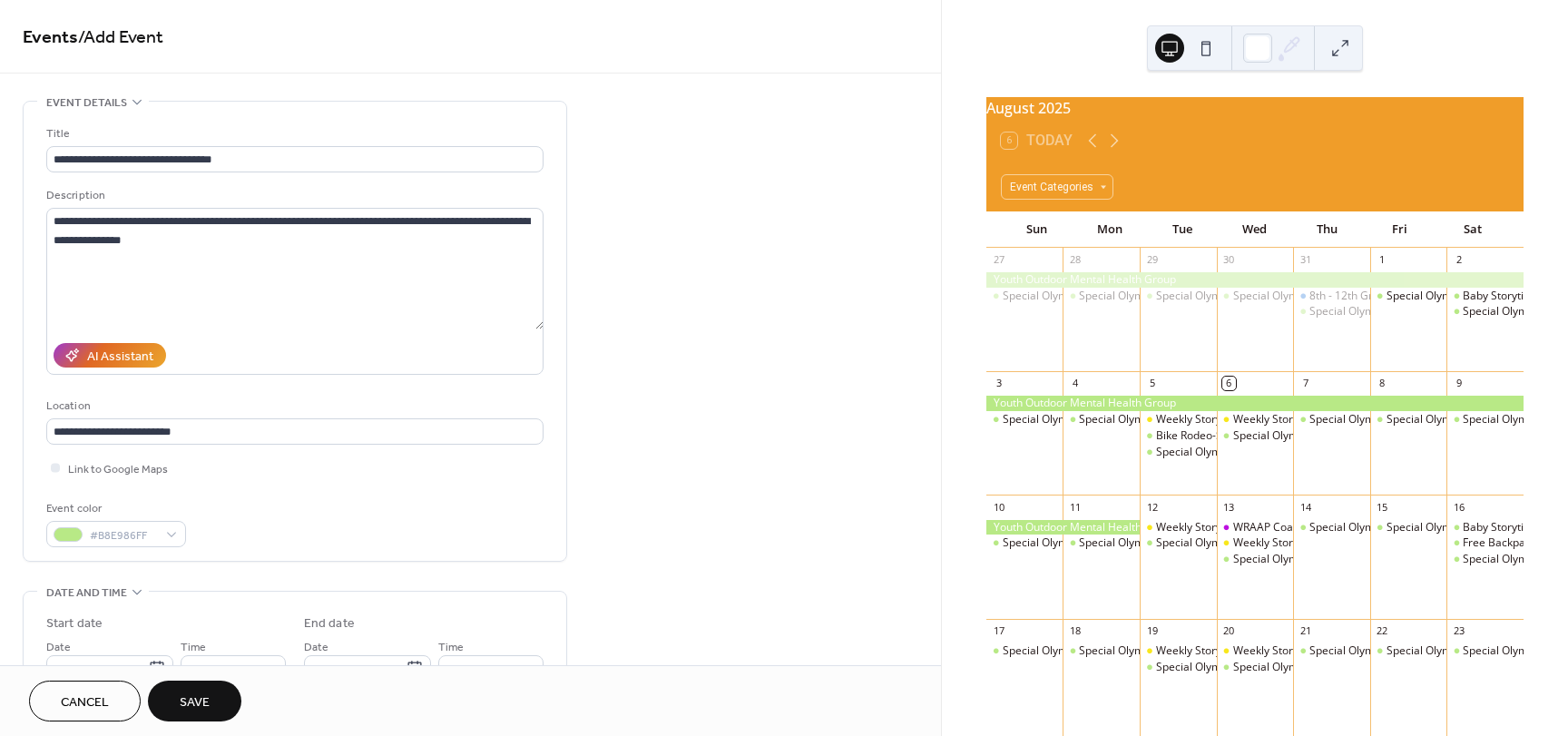 click on "Event color #B8E986FF" at bounding box center (295, 523) 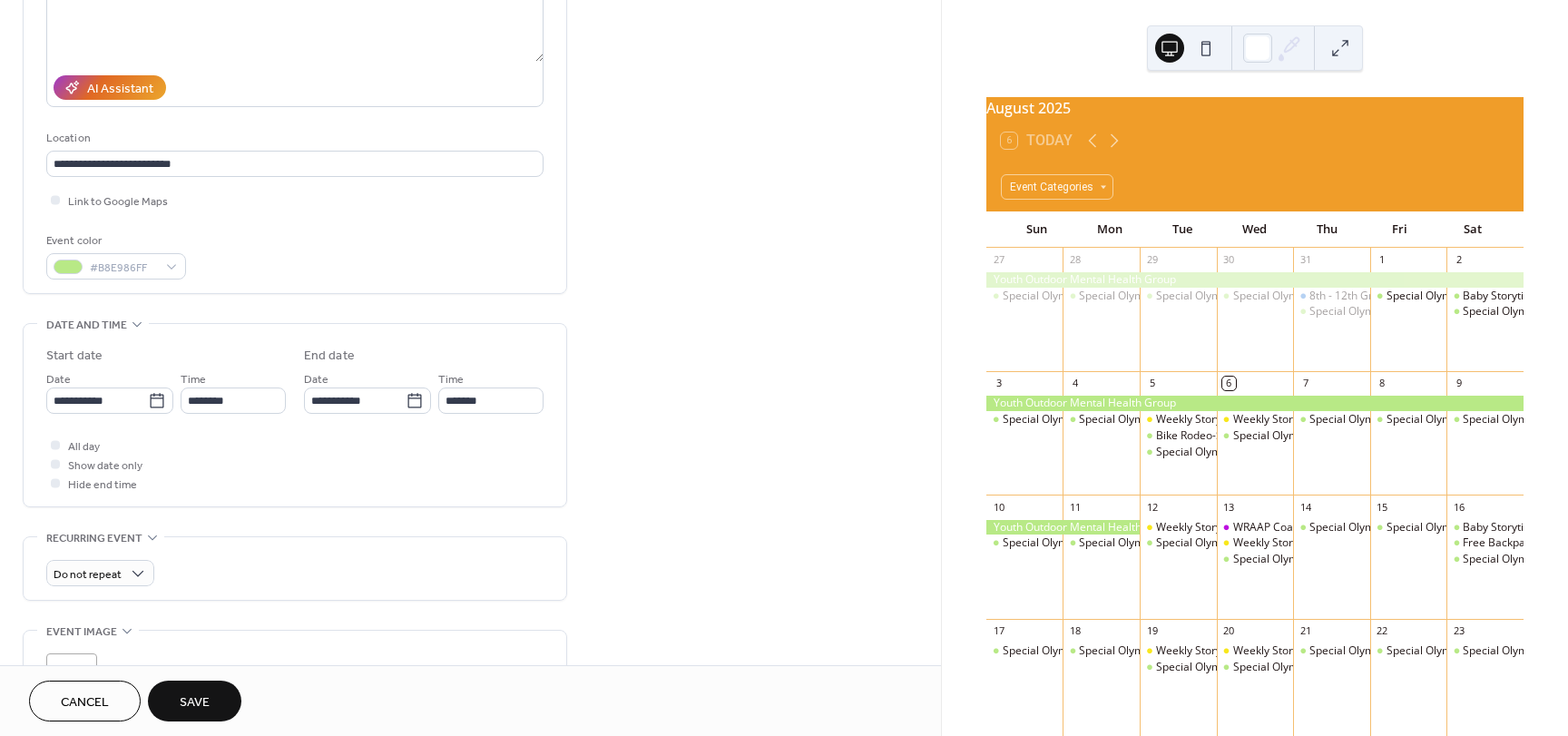 scroll, scrollTop: 272, scrollLeft: 0, axis: vertical 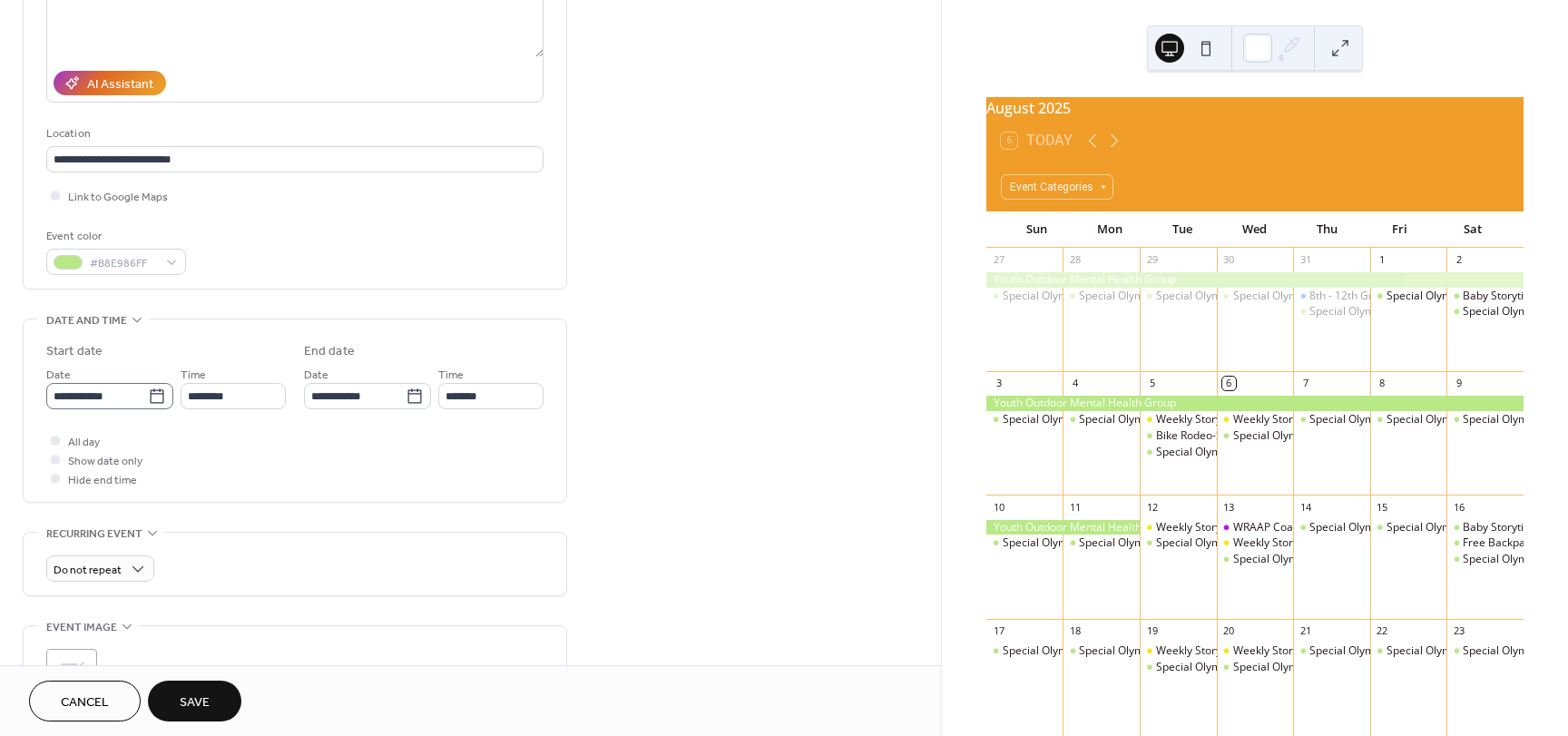 click 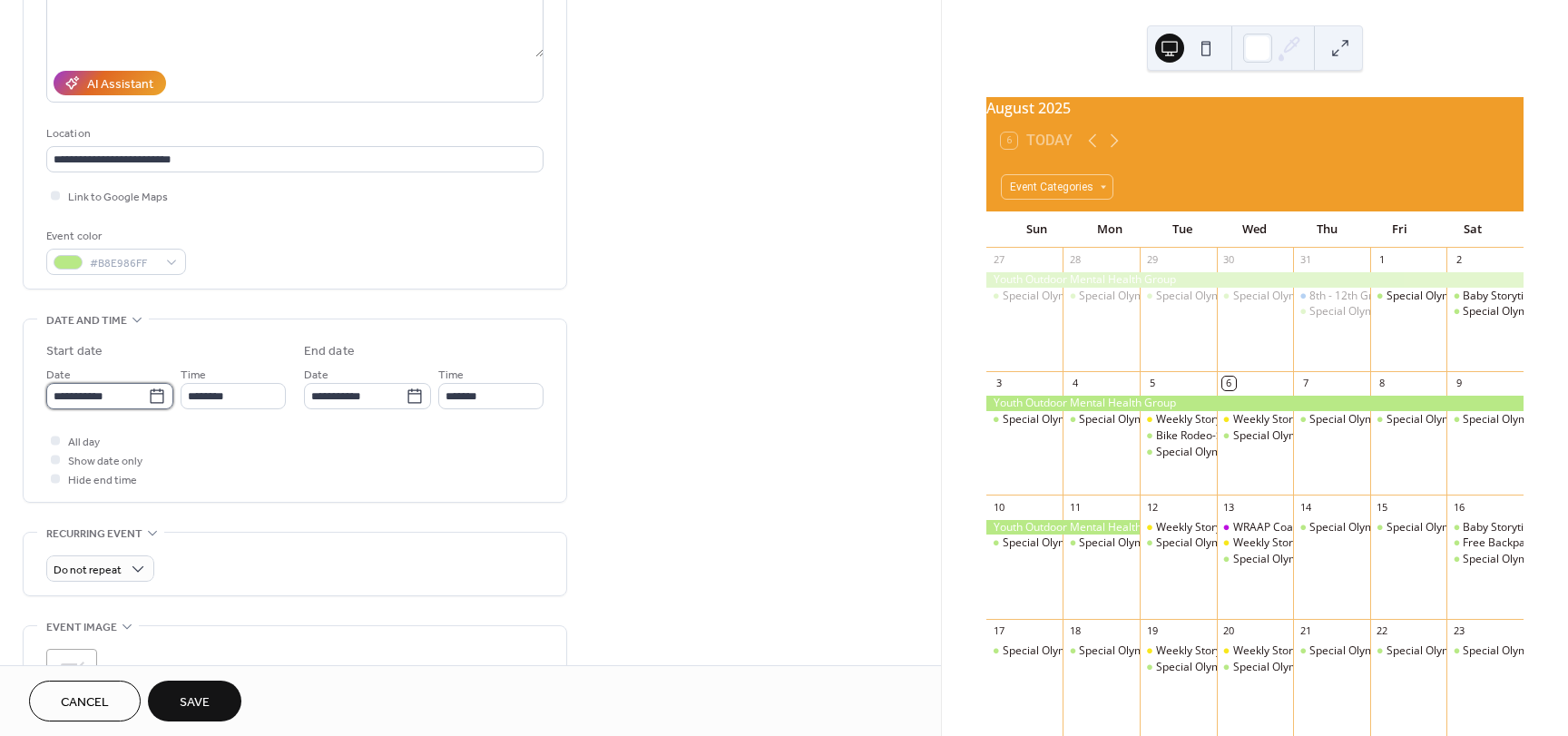 click on "**********" at bounding box center [97, 396] 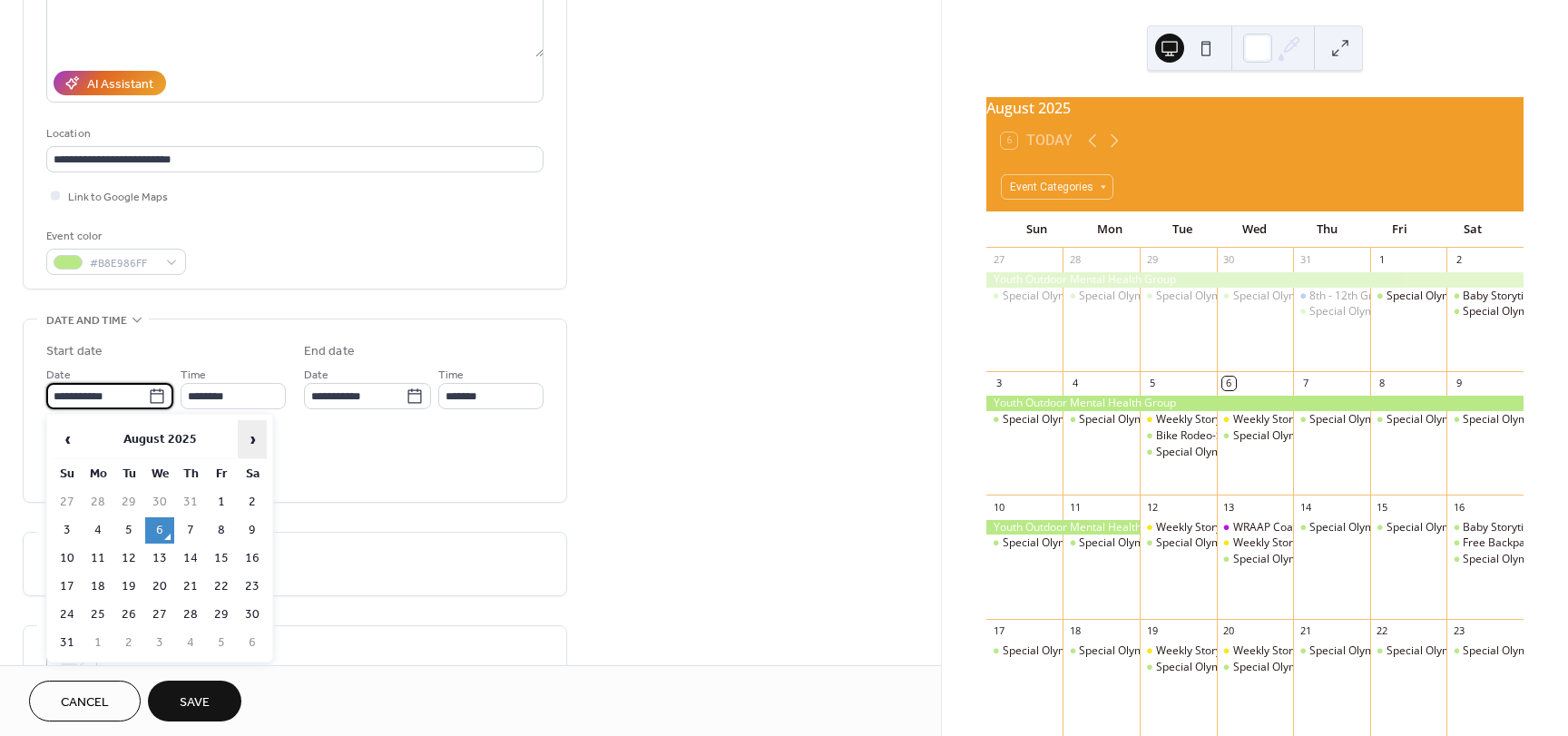 click on "›" at bounding box center (252, 439) 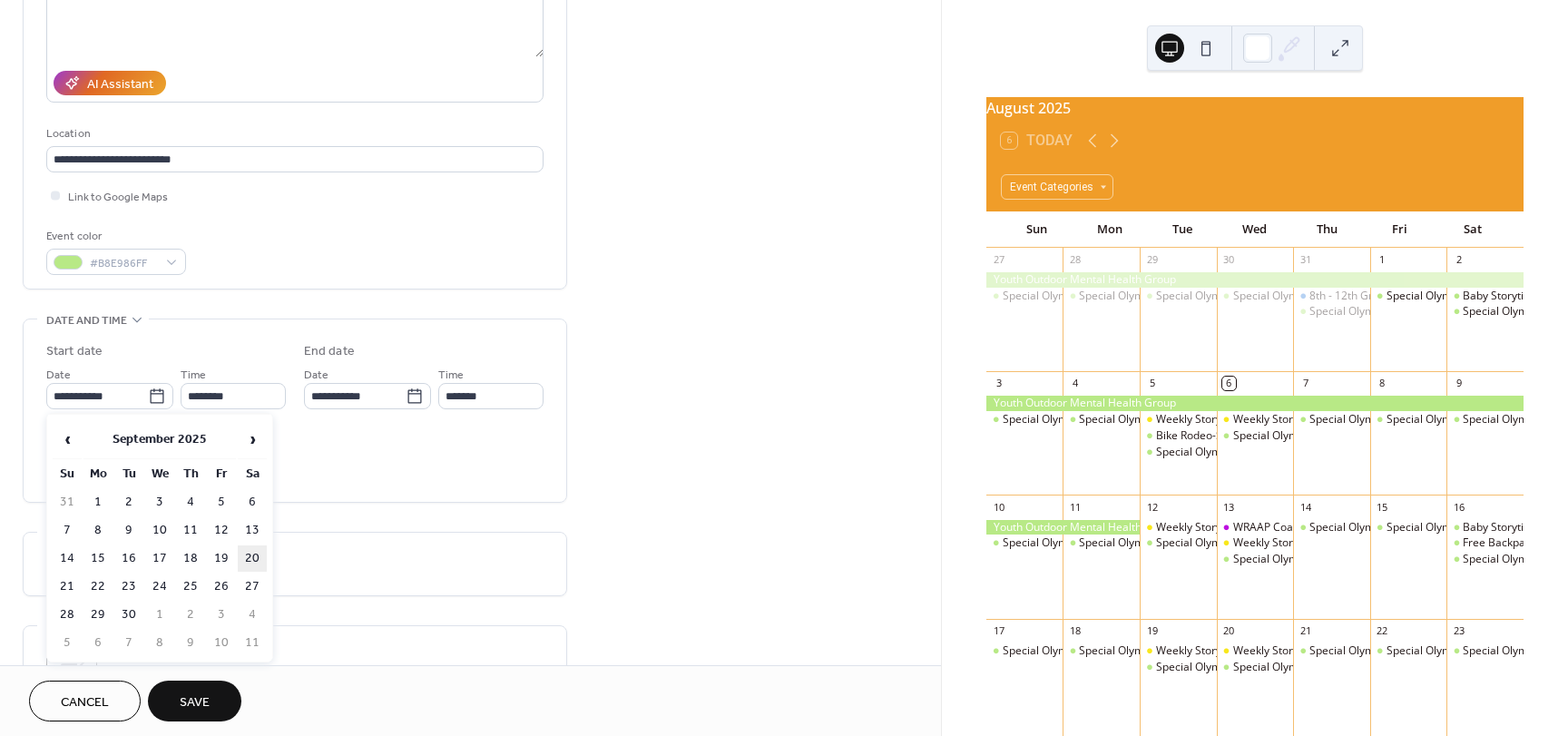 click on "20" at bounding box center [252, 558] 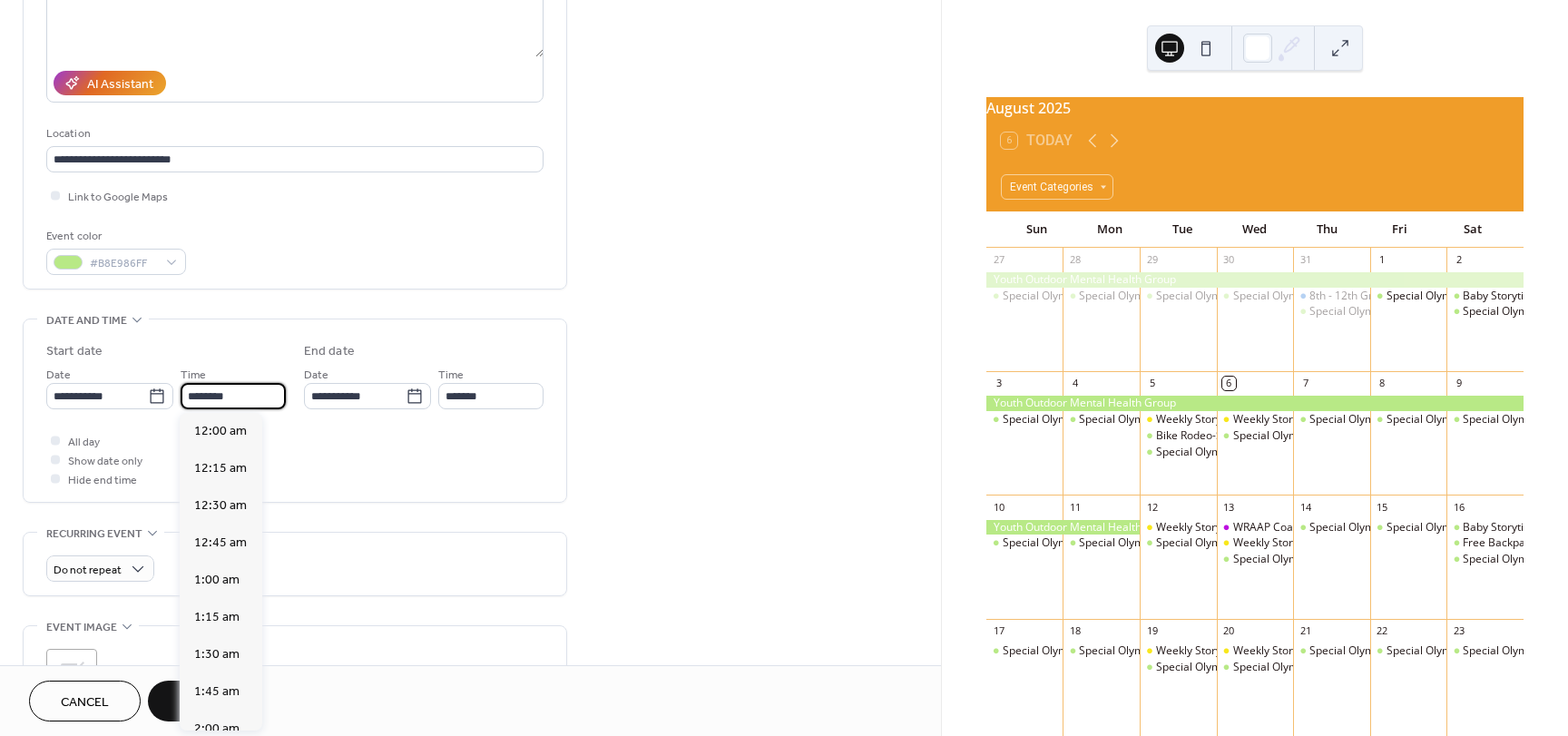click on "********" at bounding box center (233, 396) 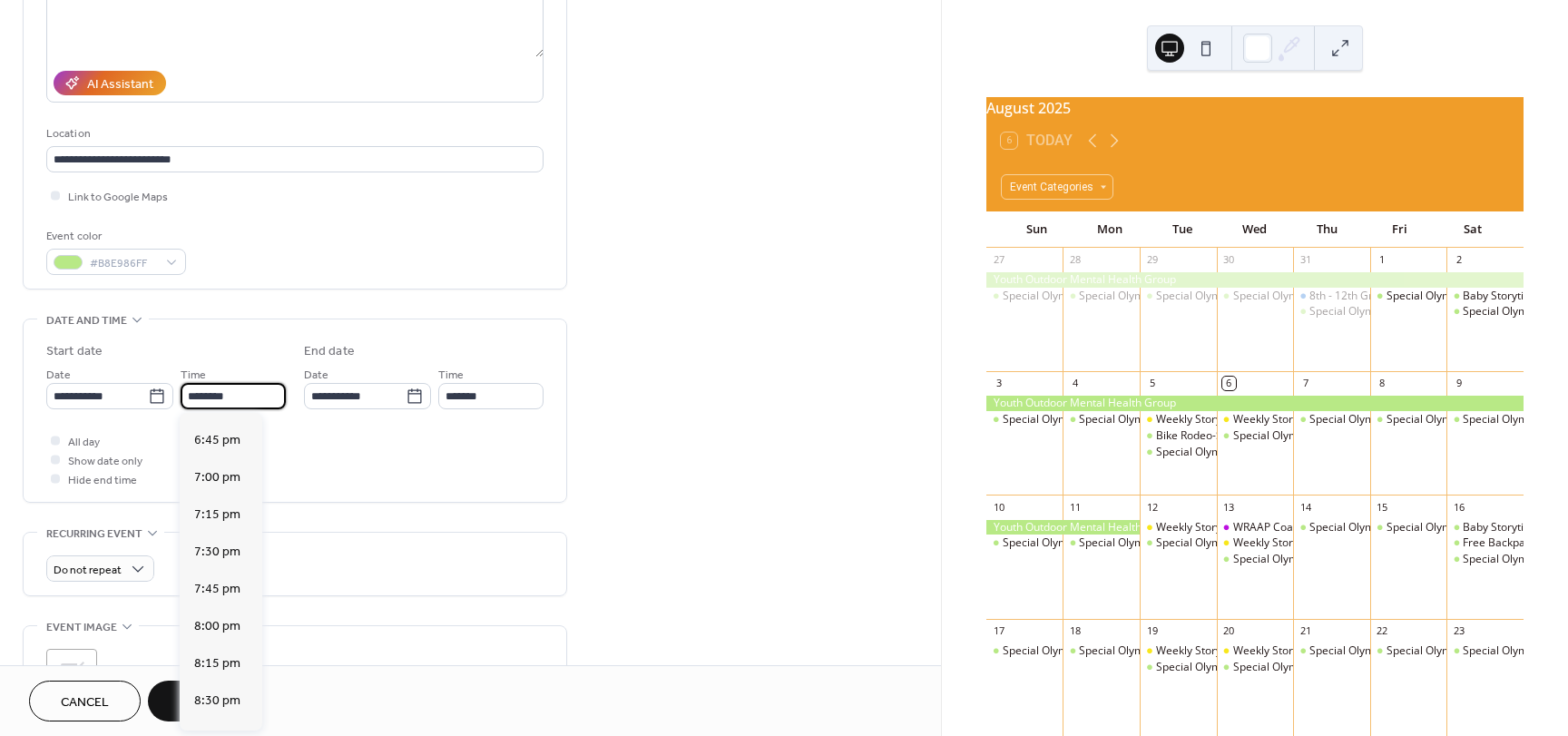 scroll, scrollTop: 2784, scrollLeft: 0, axis: vertical 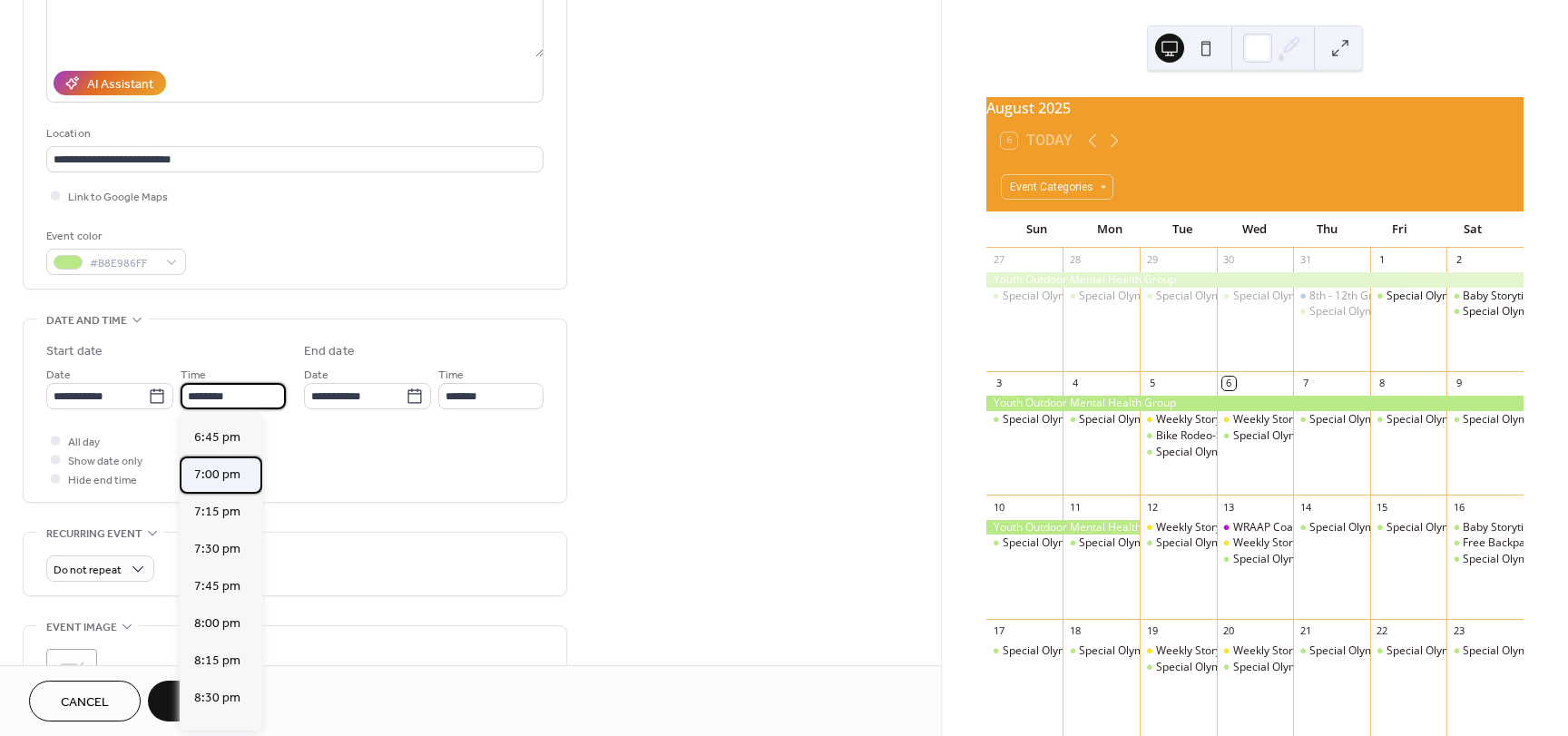 click on "7:00 pm" at bounding box center [217, 475] 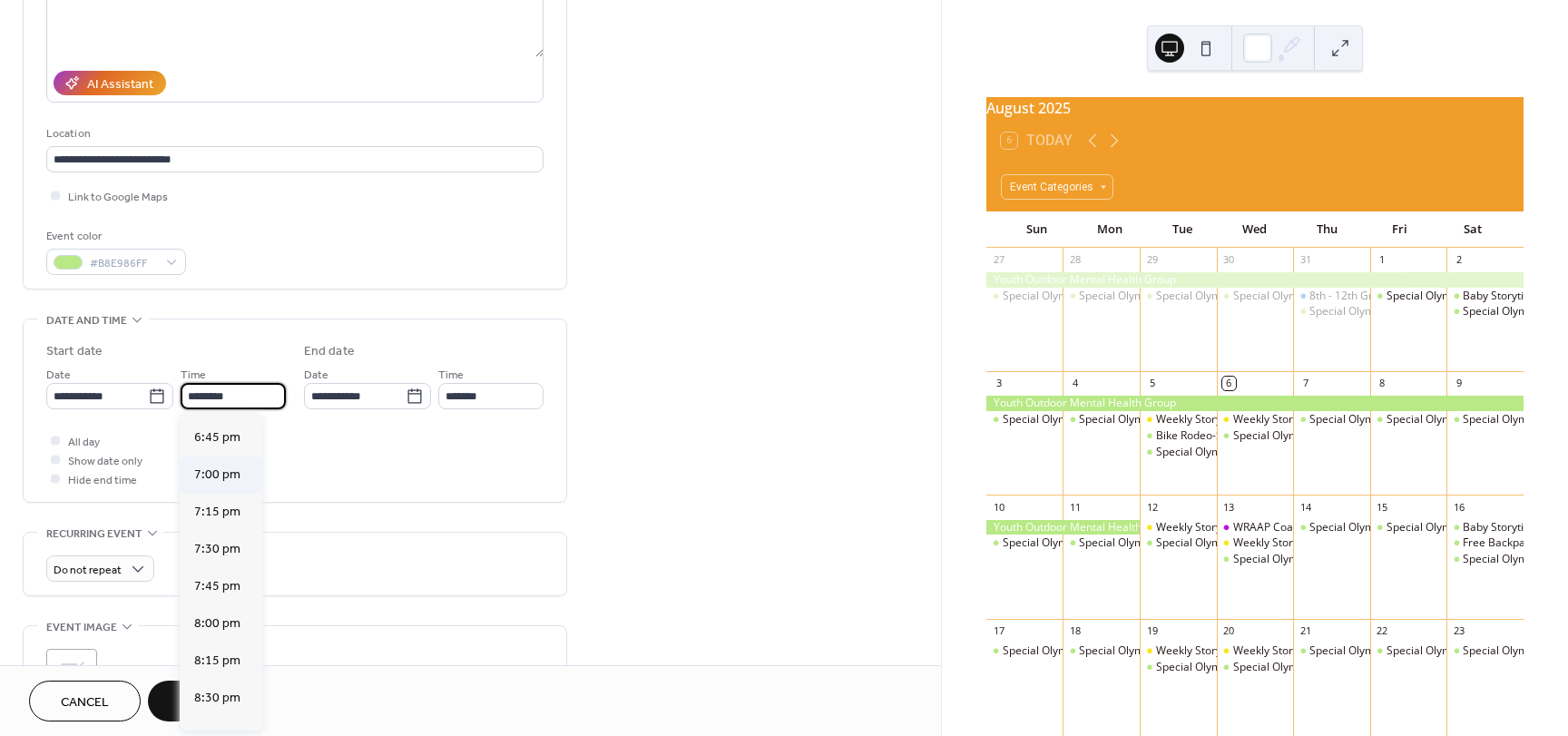 type on "*******" 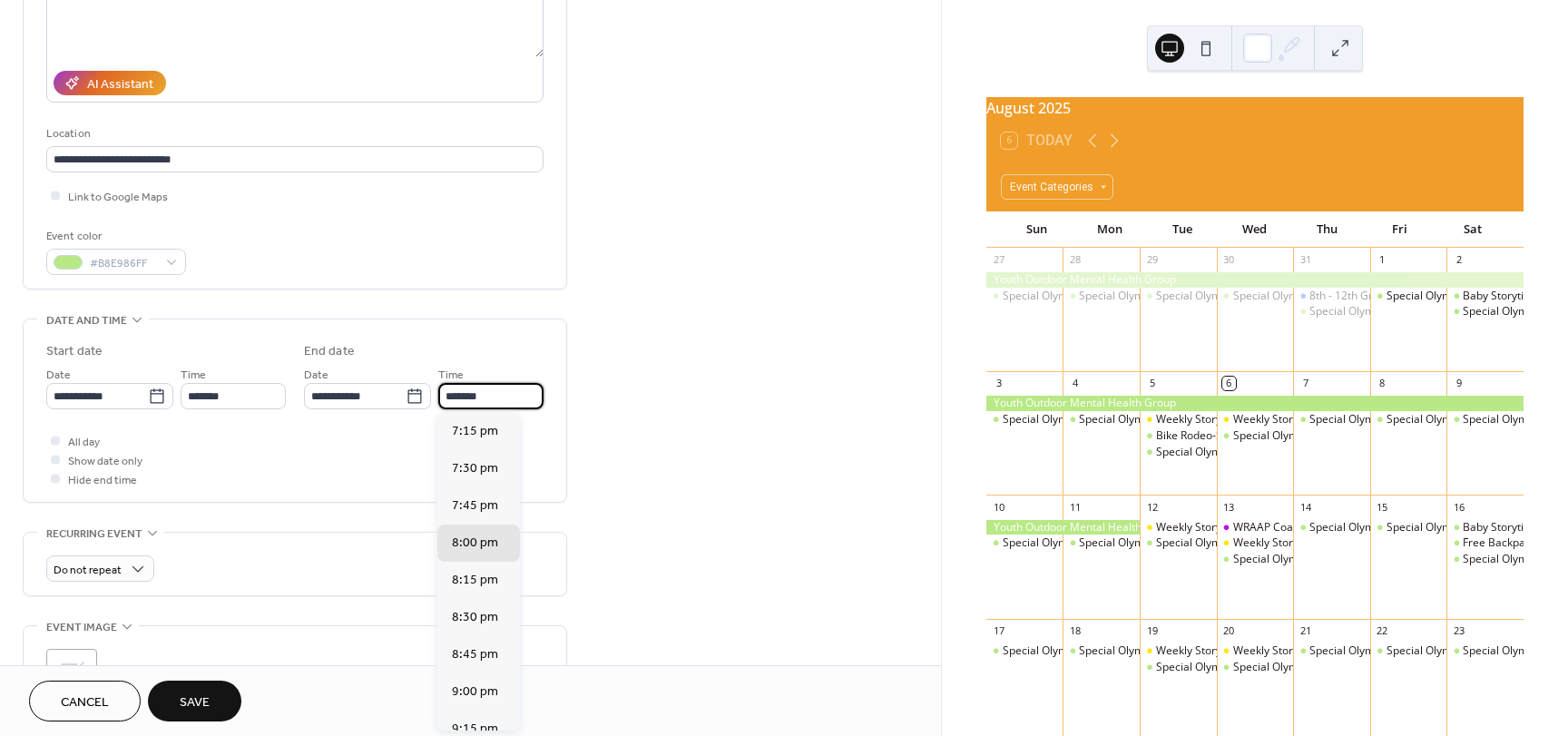 click on "*******" at bounding box center [491, 396] 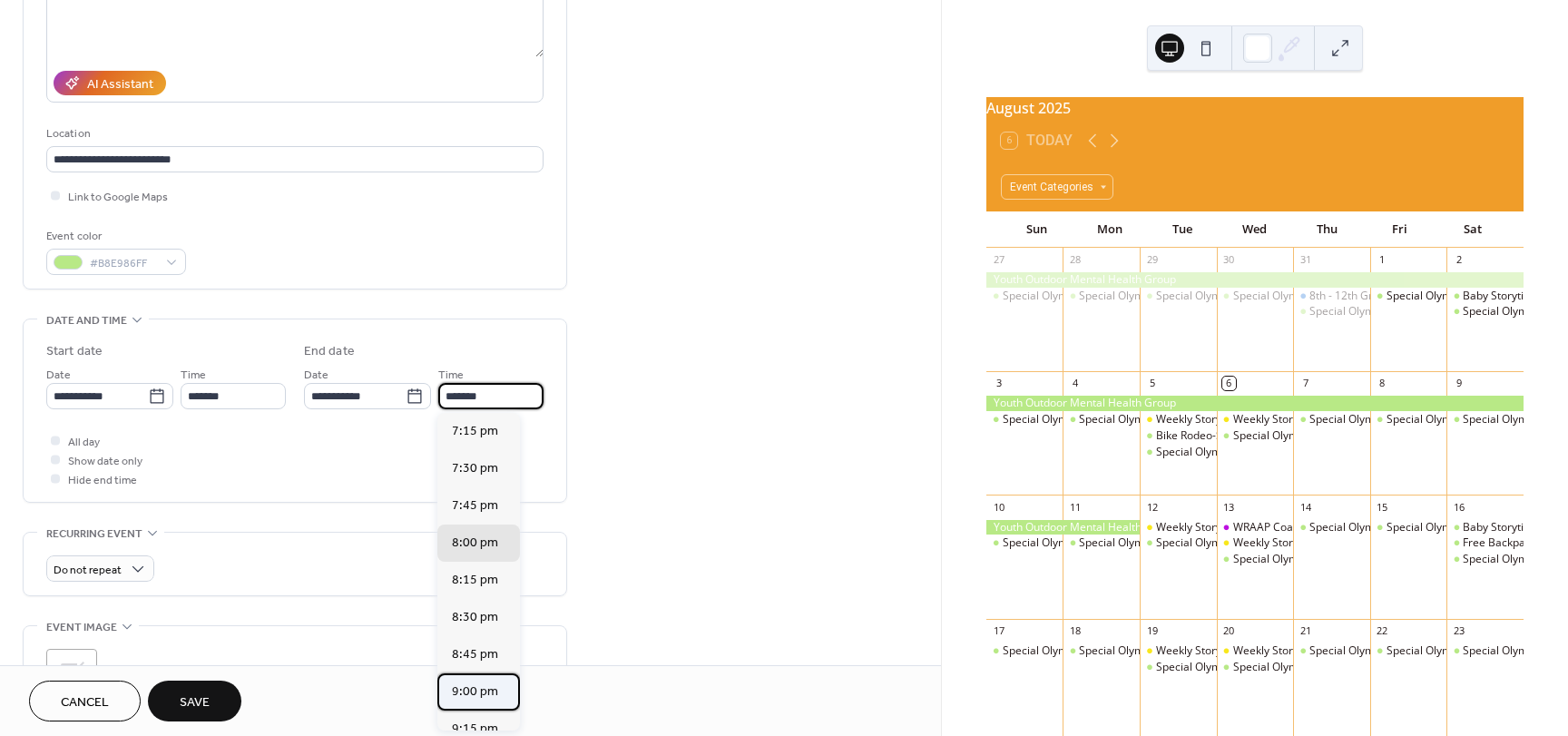 click on "9:00 pm" at bounding box center [475, 692] 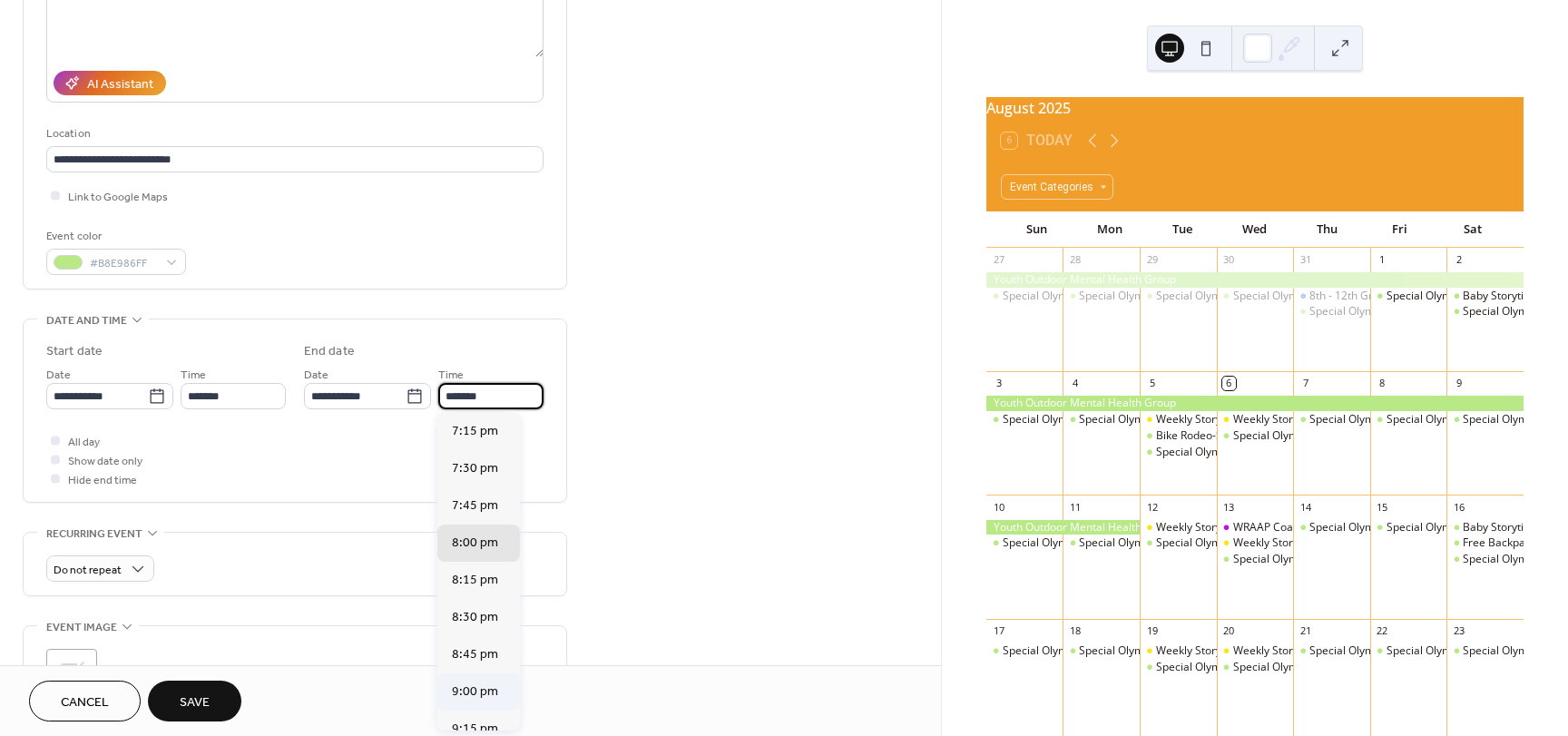 type on "*******" 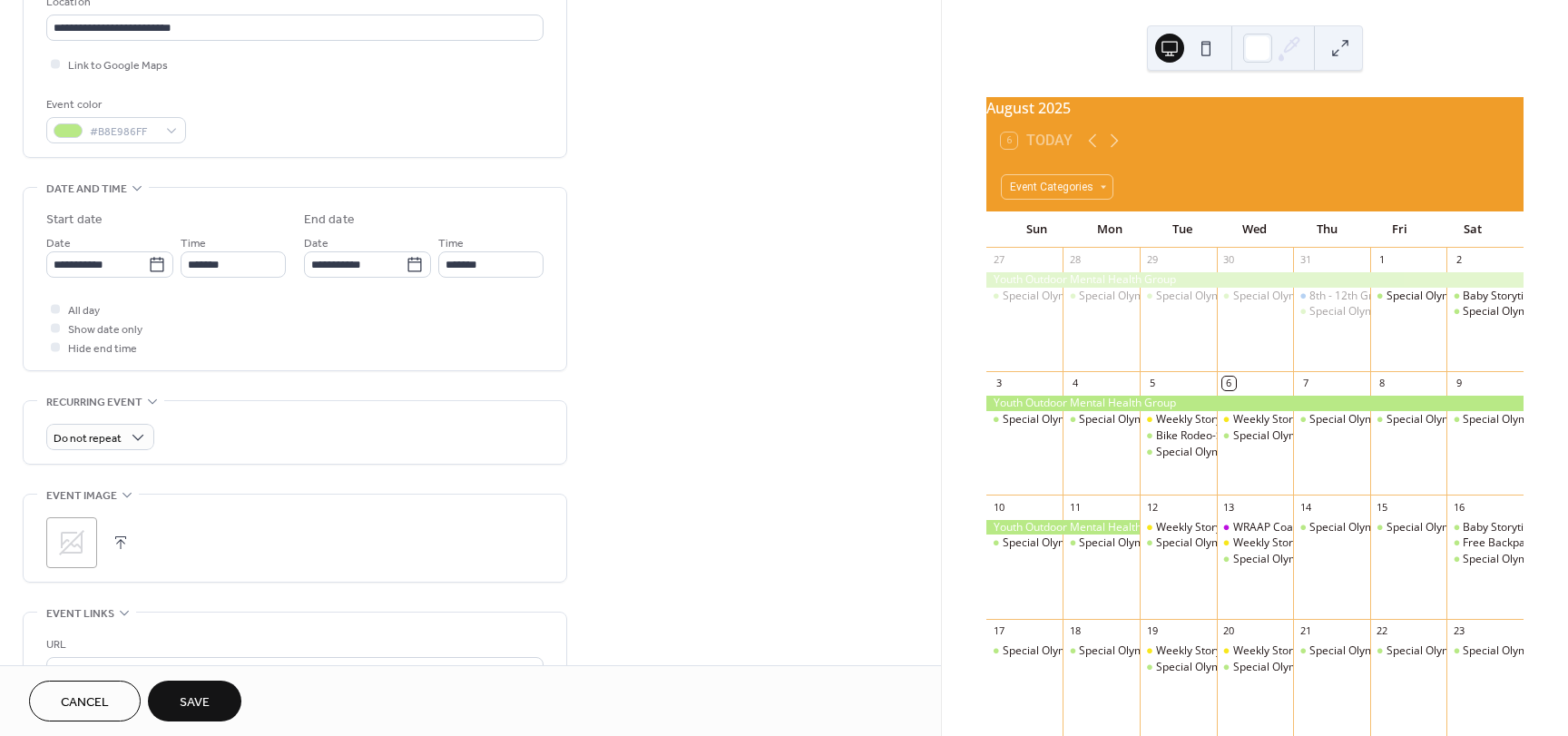 scroll, scrollTop: 454, scrollLeft: 0, axis: vertical 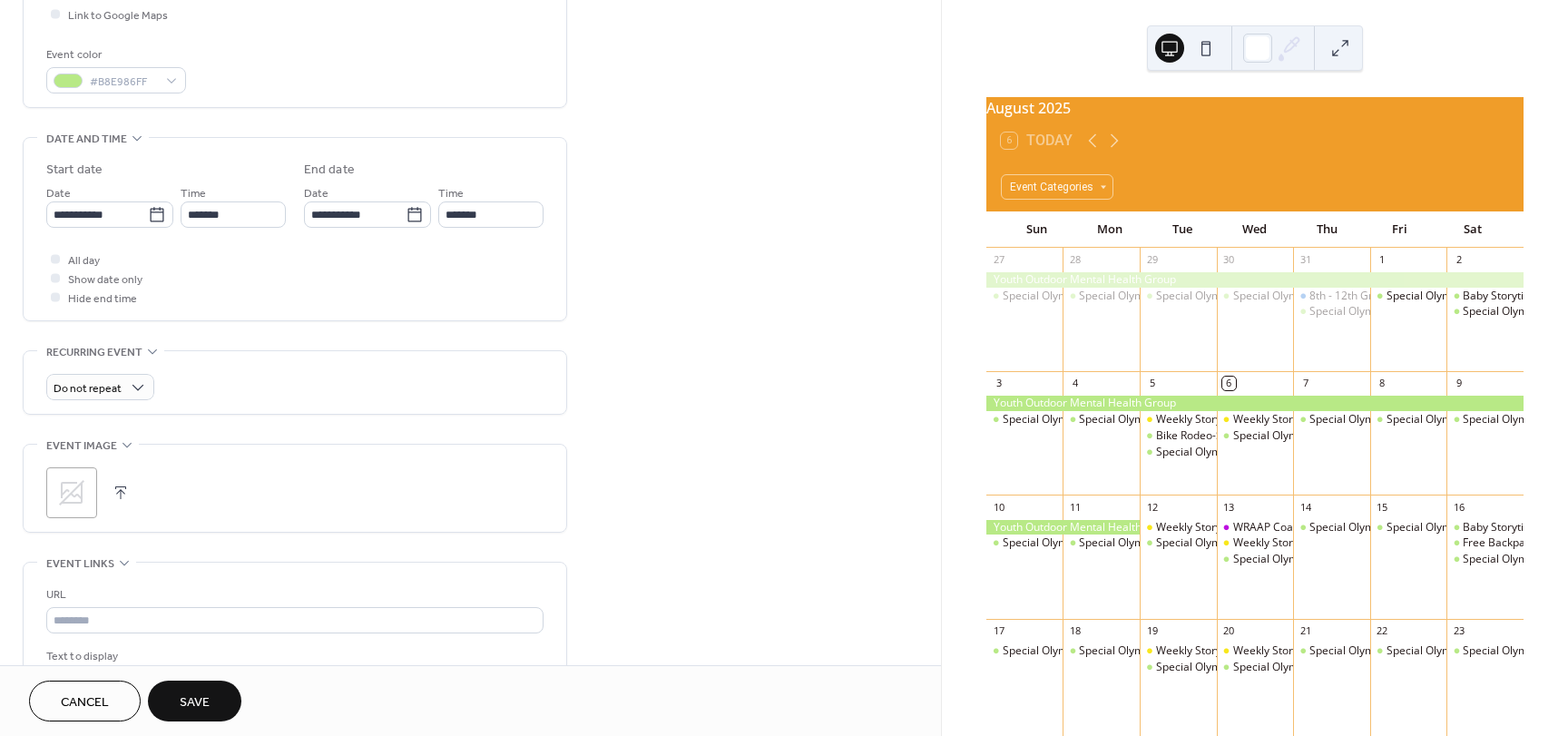 click at bounding box center (121, 493) 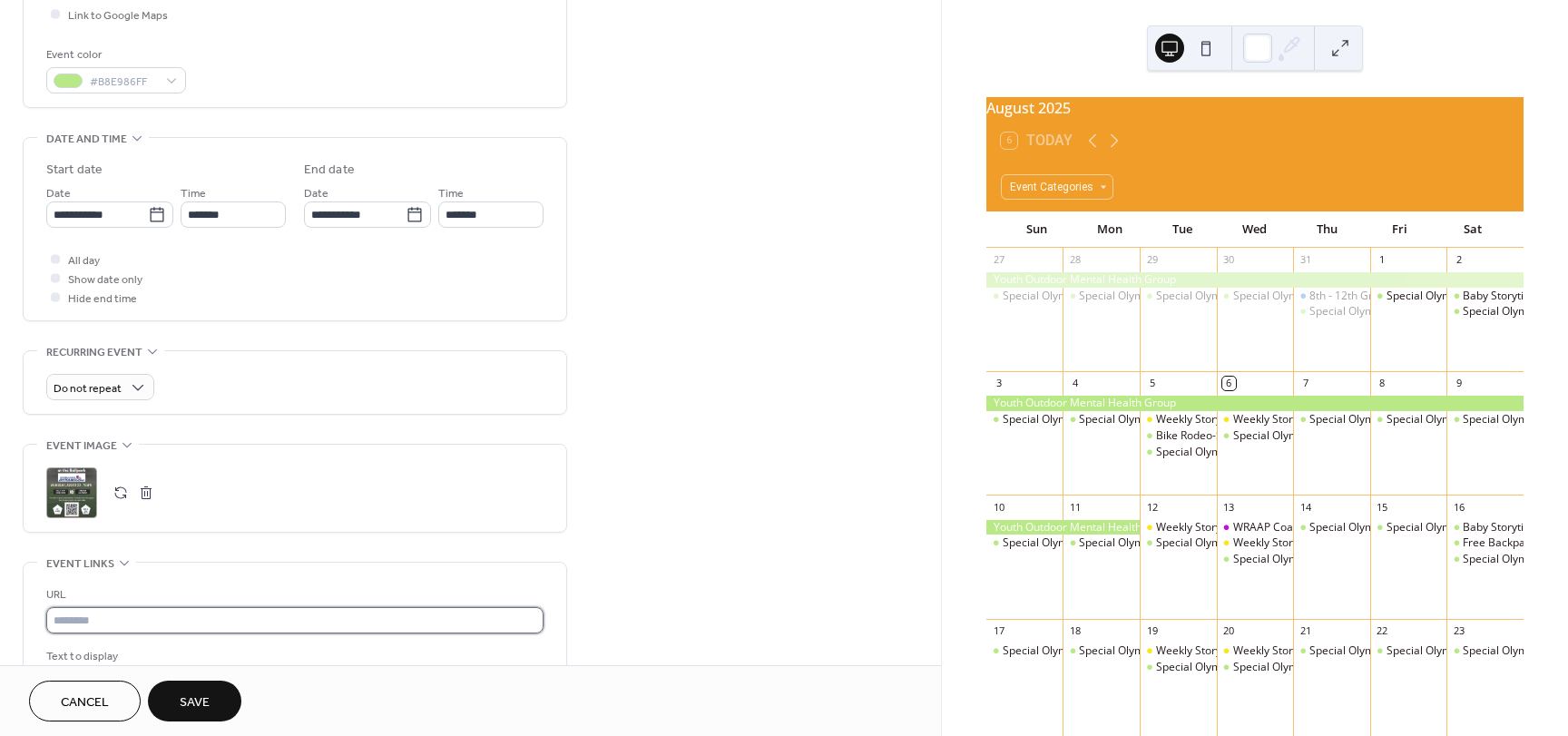 click at bounding box center [295, 620] 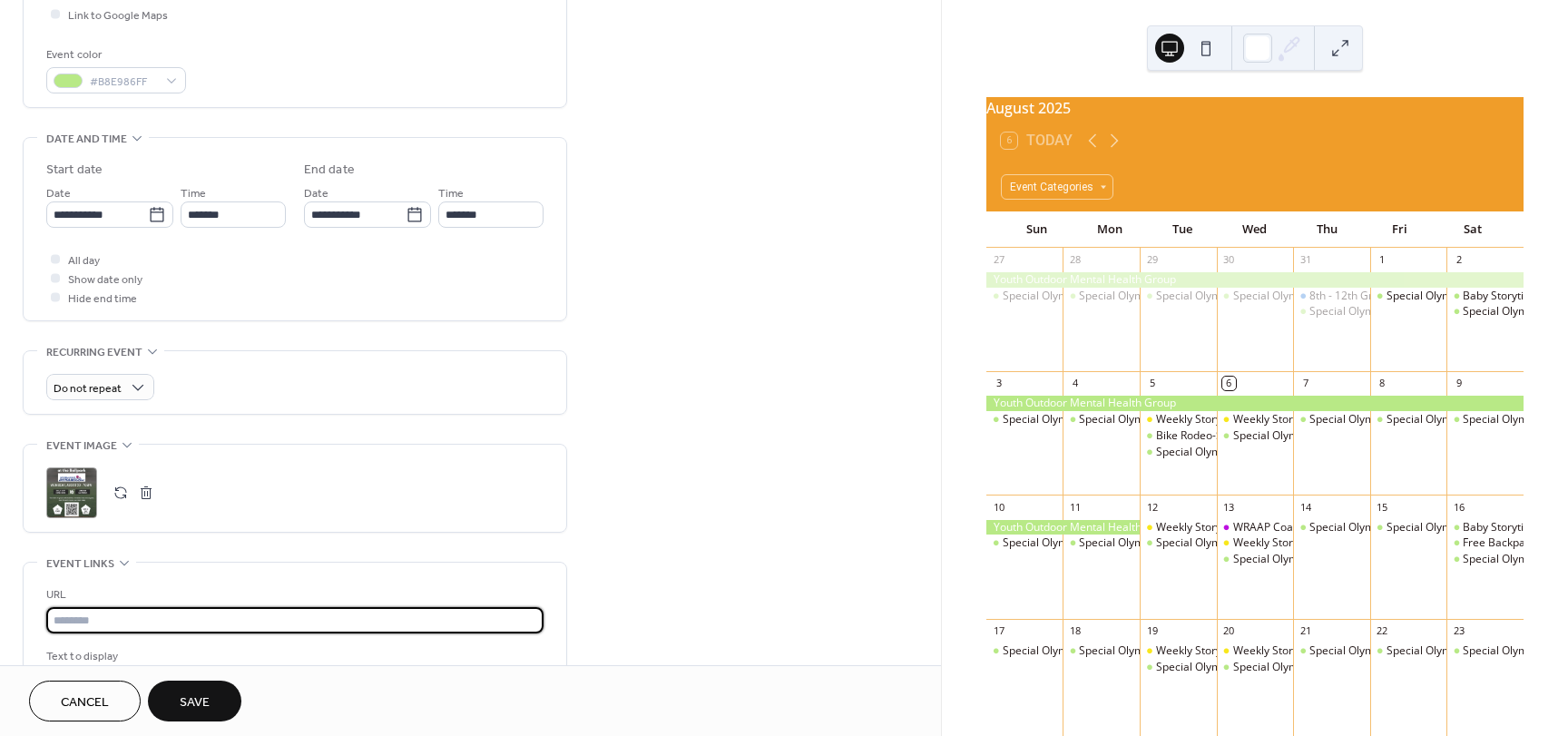 paste on "**********" 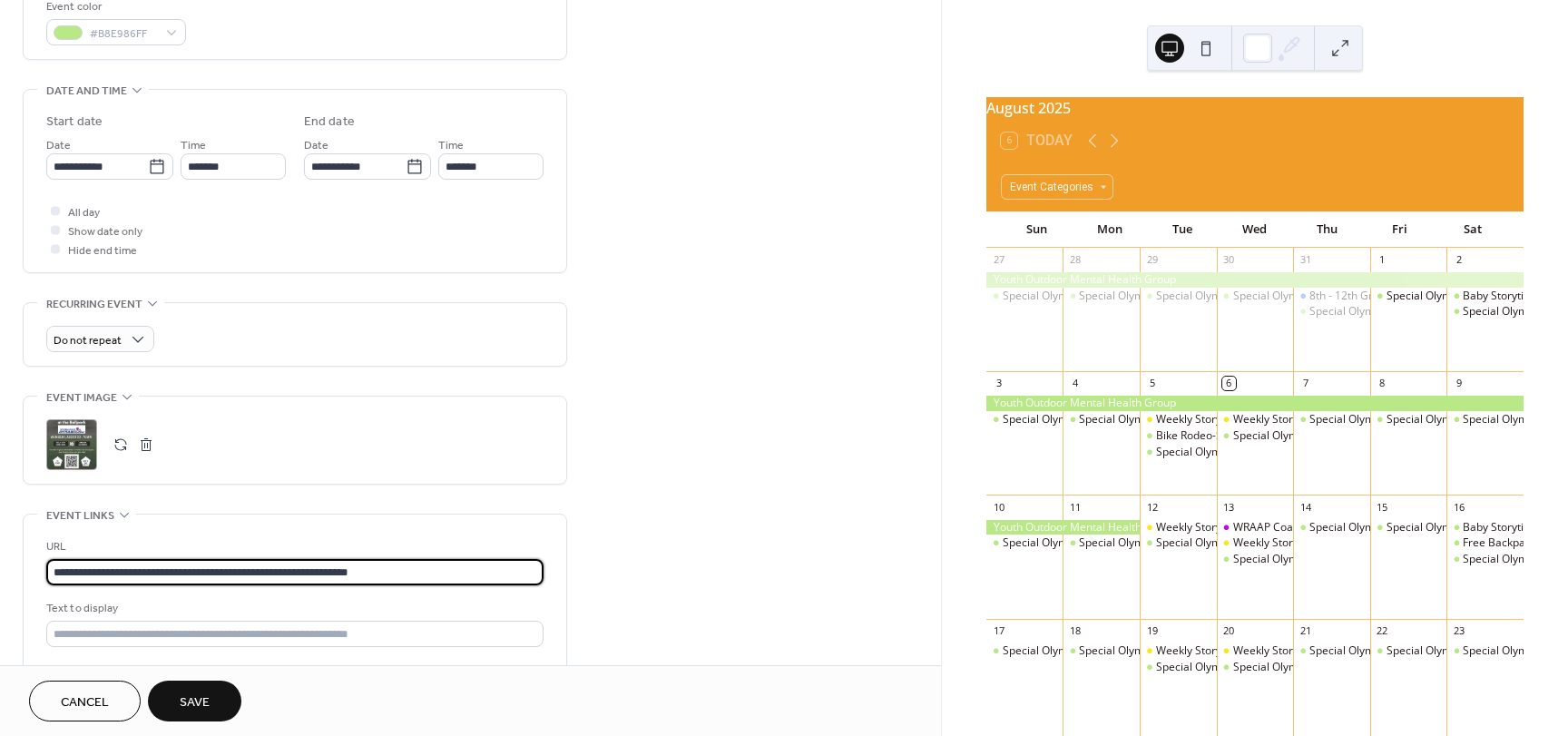 scroll, scrollTop: 726, scrollLeft: 0, axis: vertical 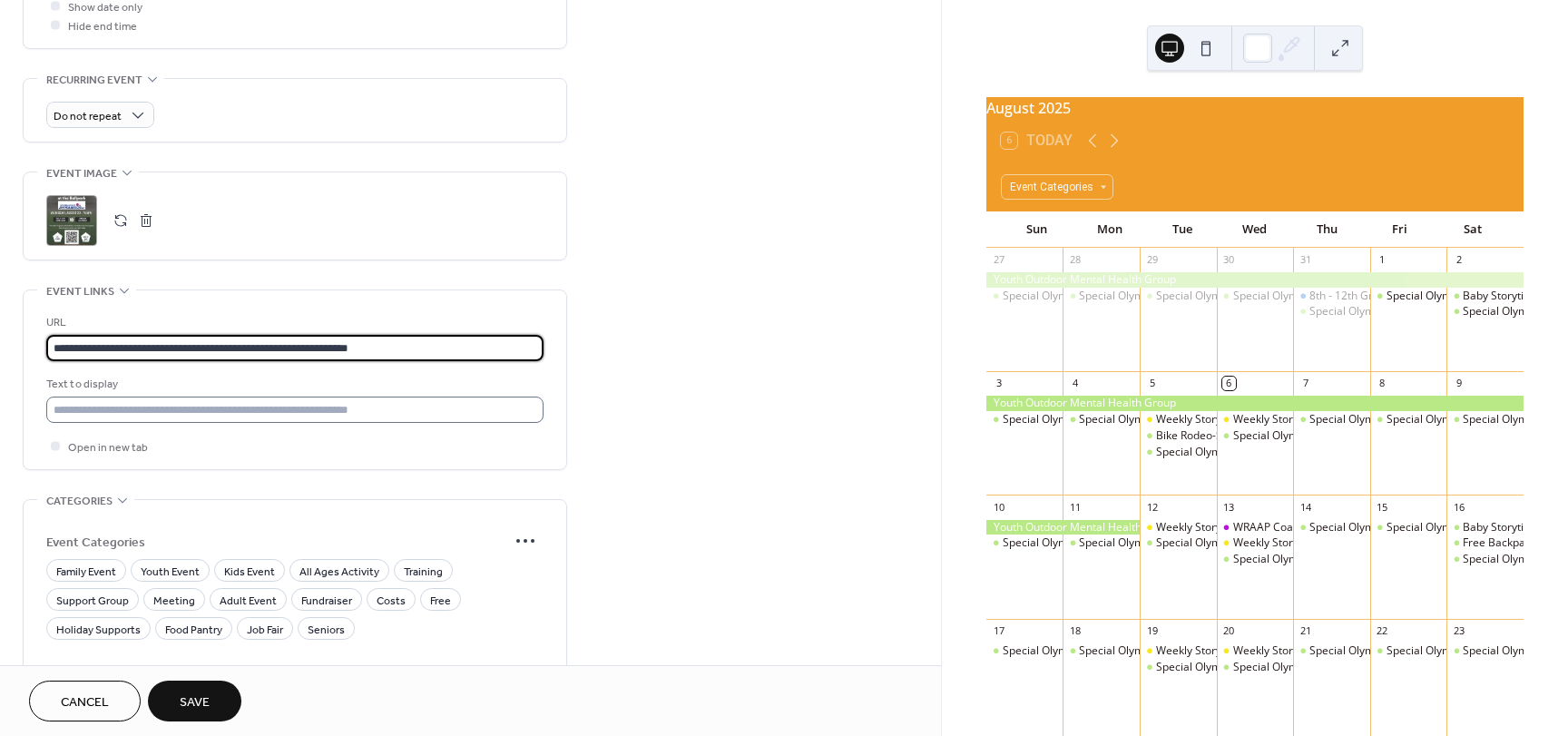 type on "**********" 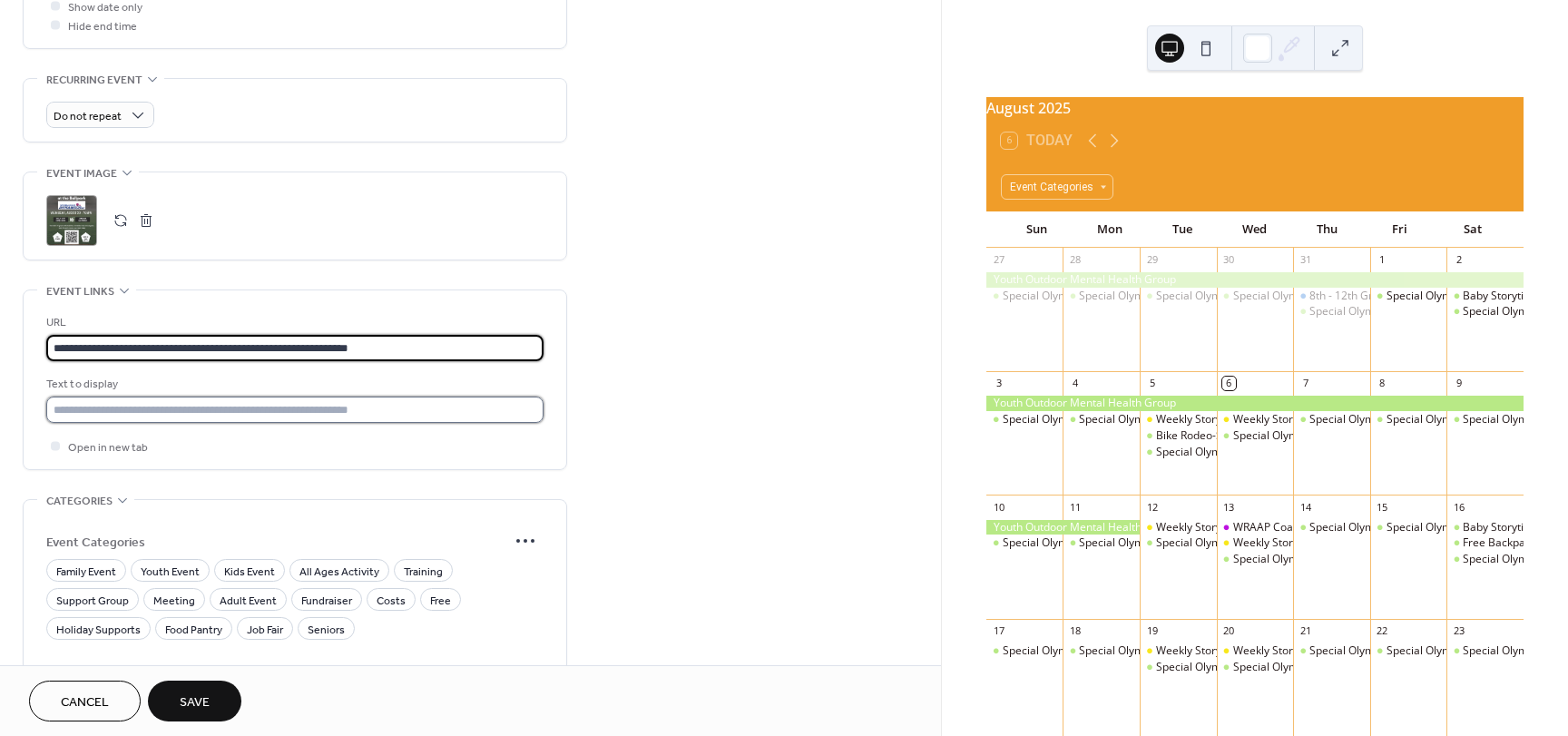 click at bounding box center (295, 409) 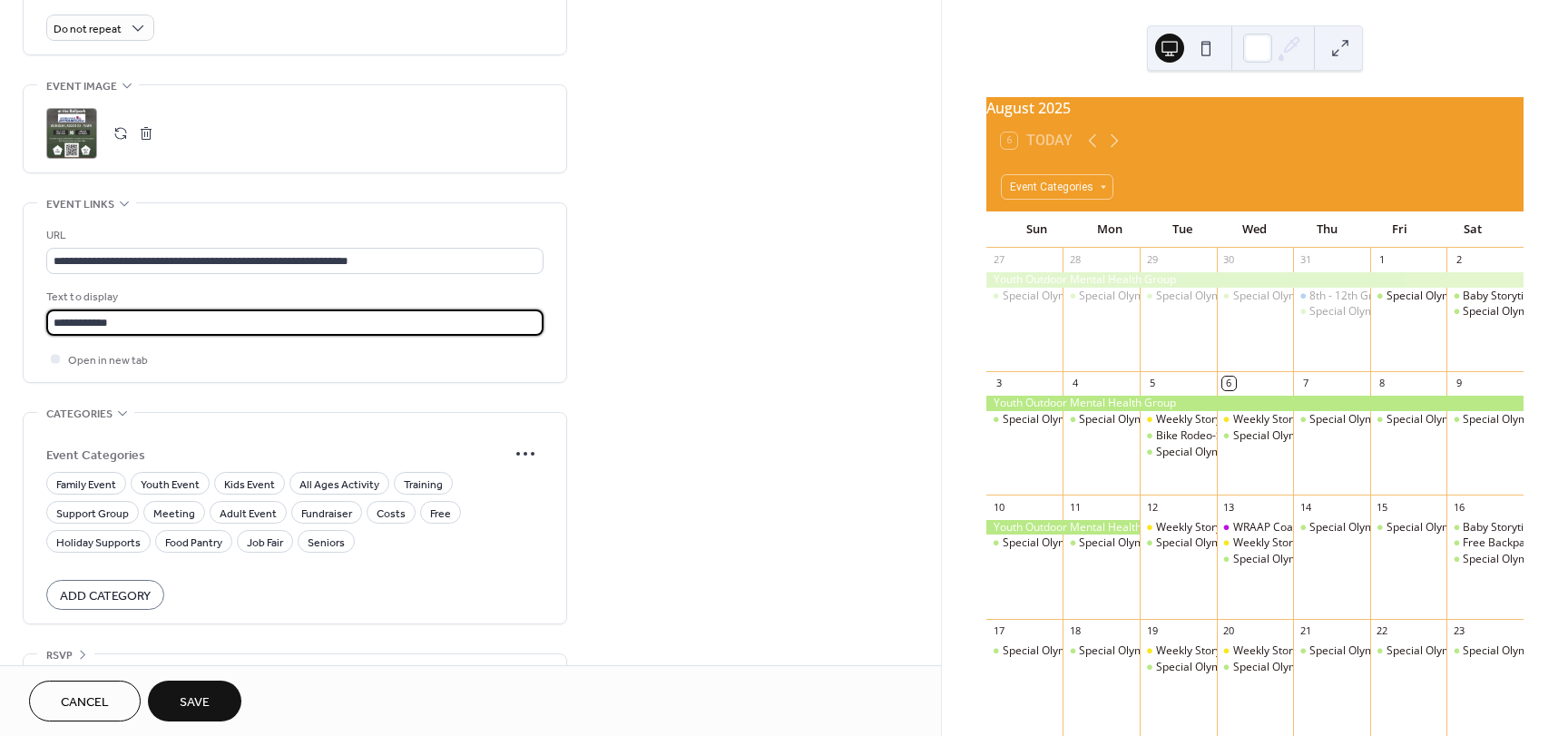 scroll, scrollTop: 817, scrollLeft: 0, axis: vertical 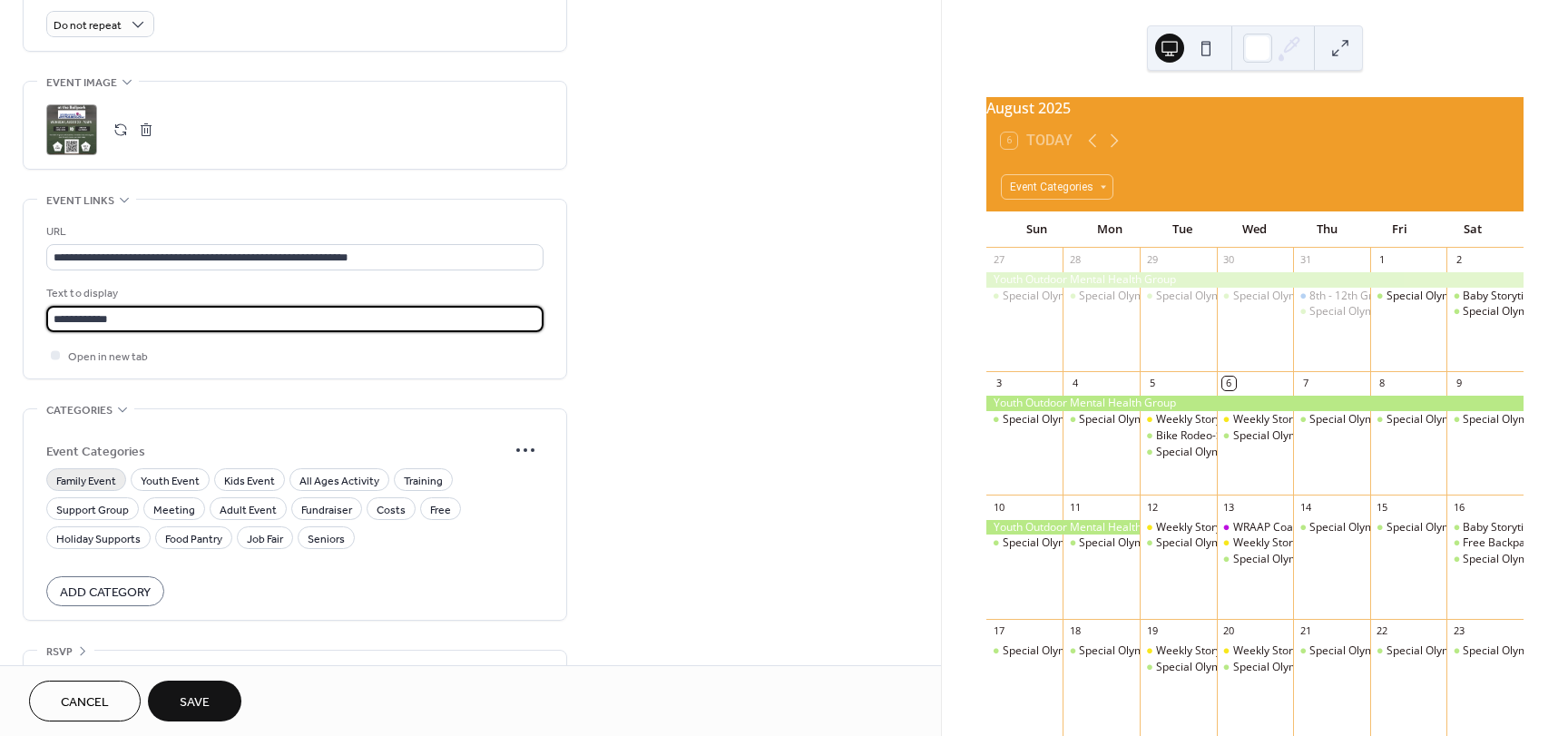 type on "**********" 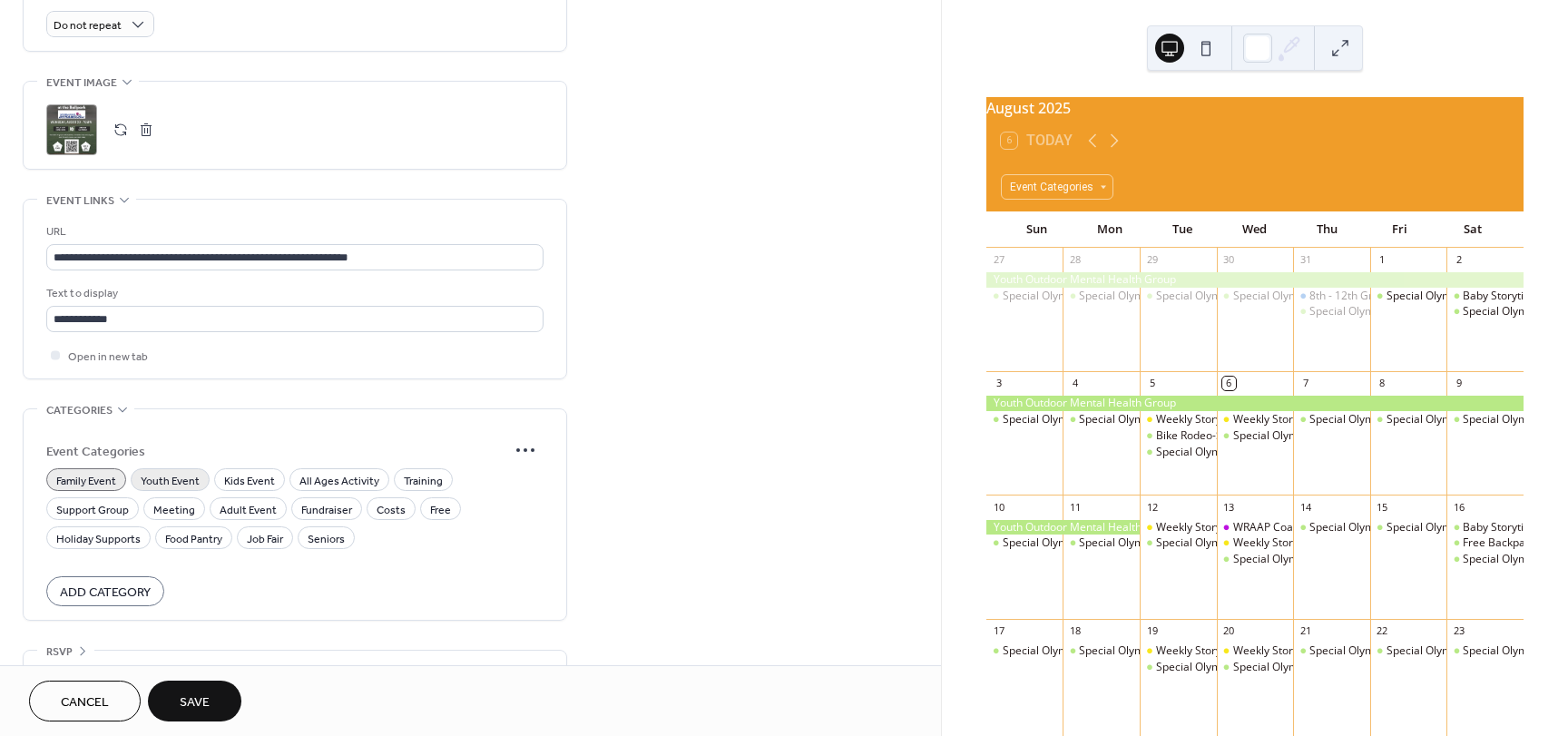 click on "Youth Event" at bounding box center (170, 481) 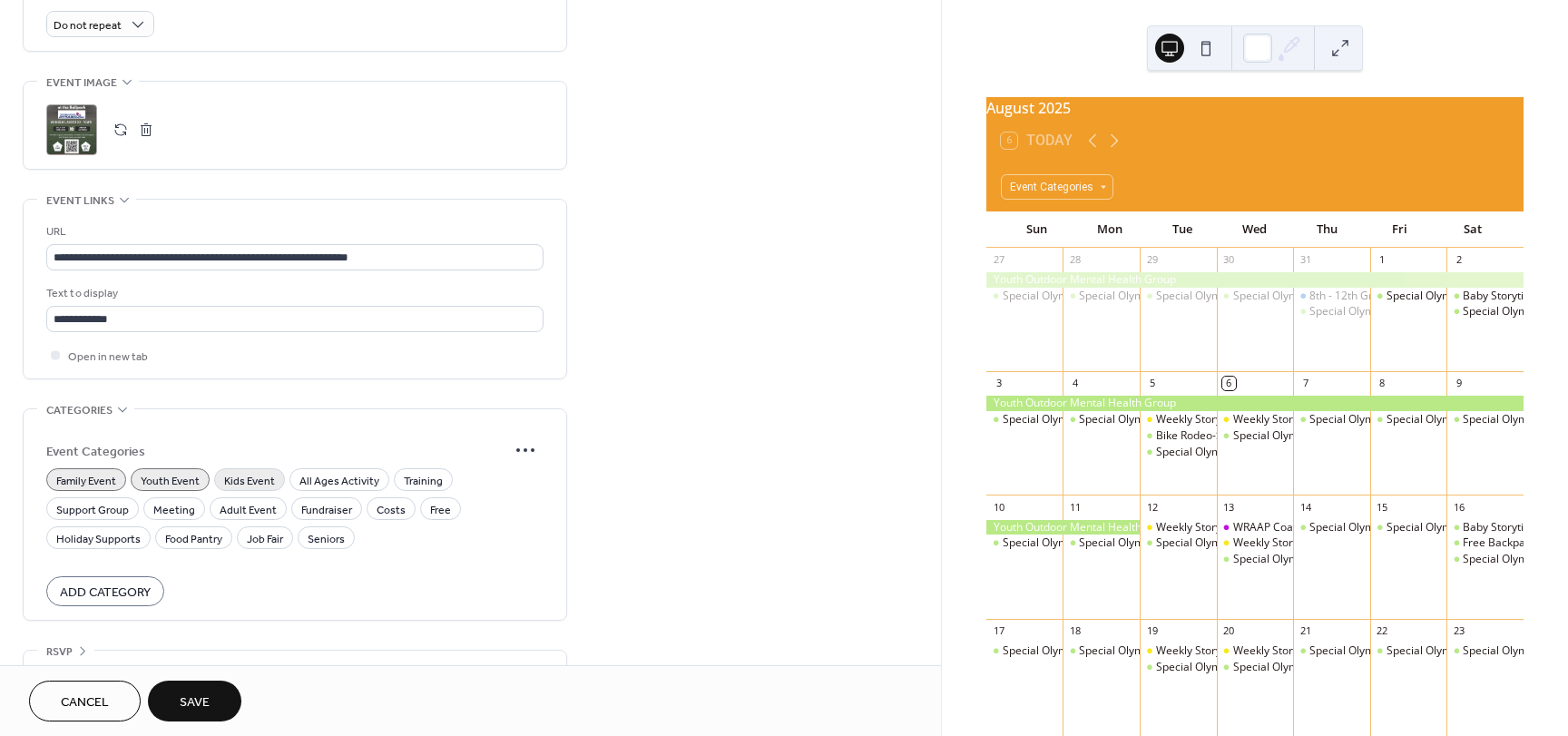 click on "Kids Event" at bounding box center [250, 481] 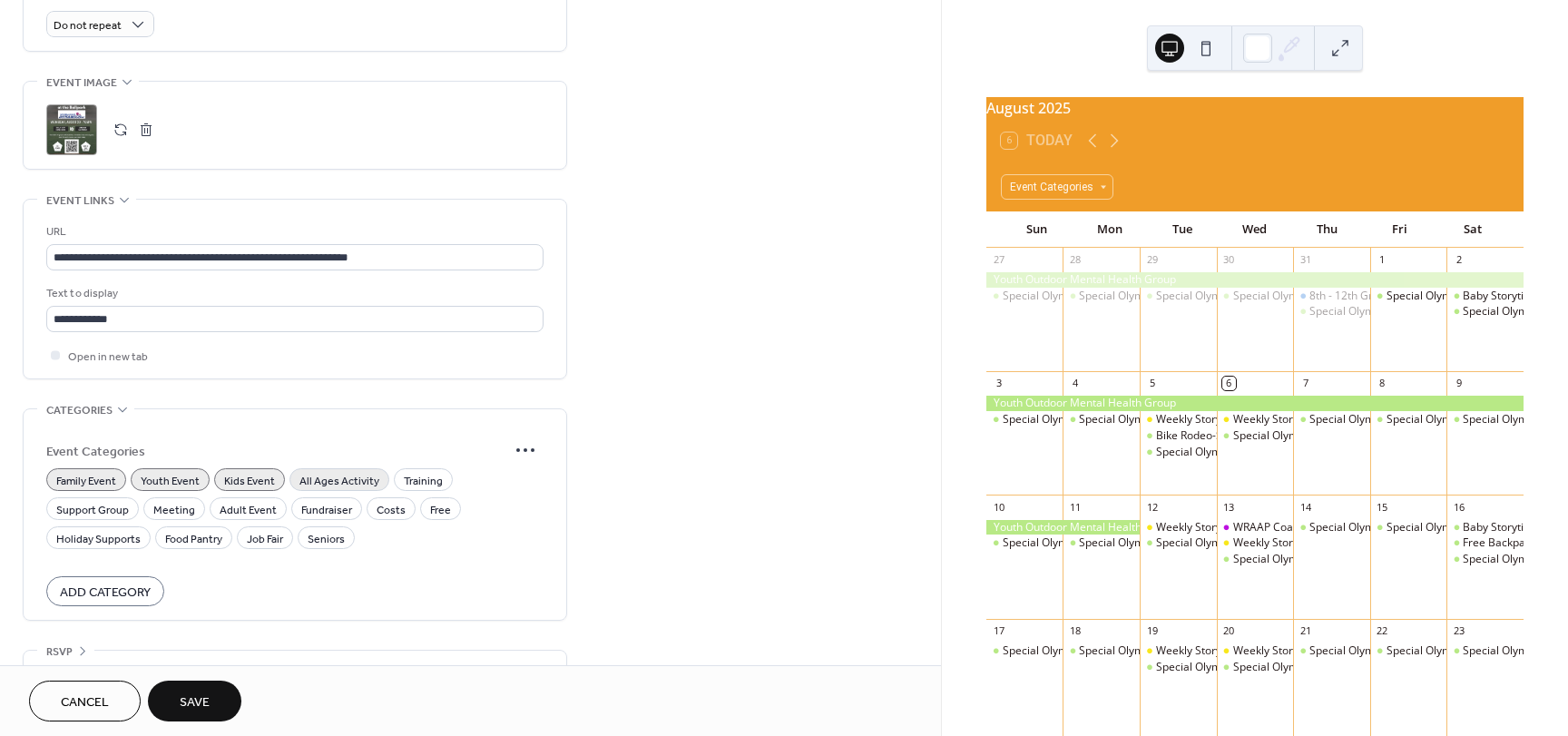 click on "All Ages Activity" at bounding box center (339, 481) 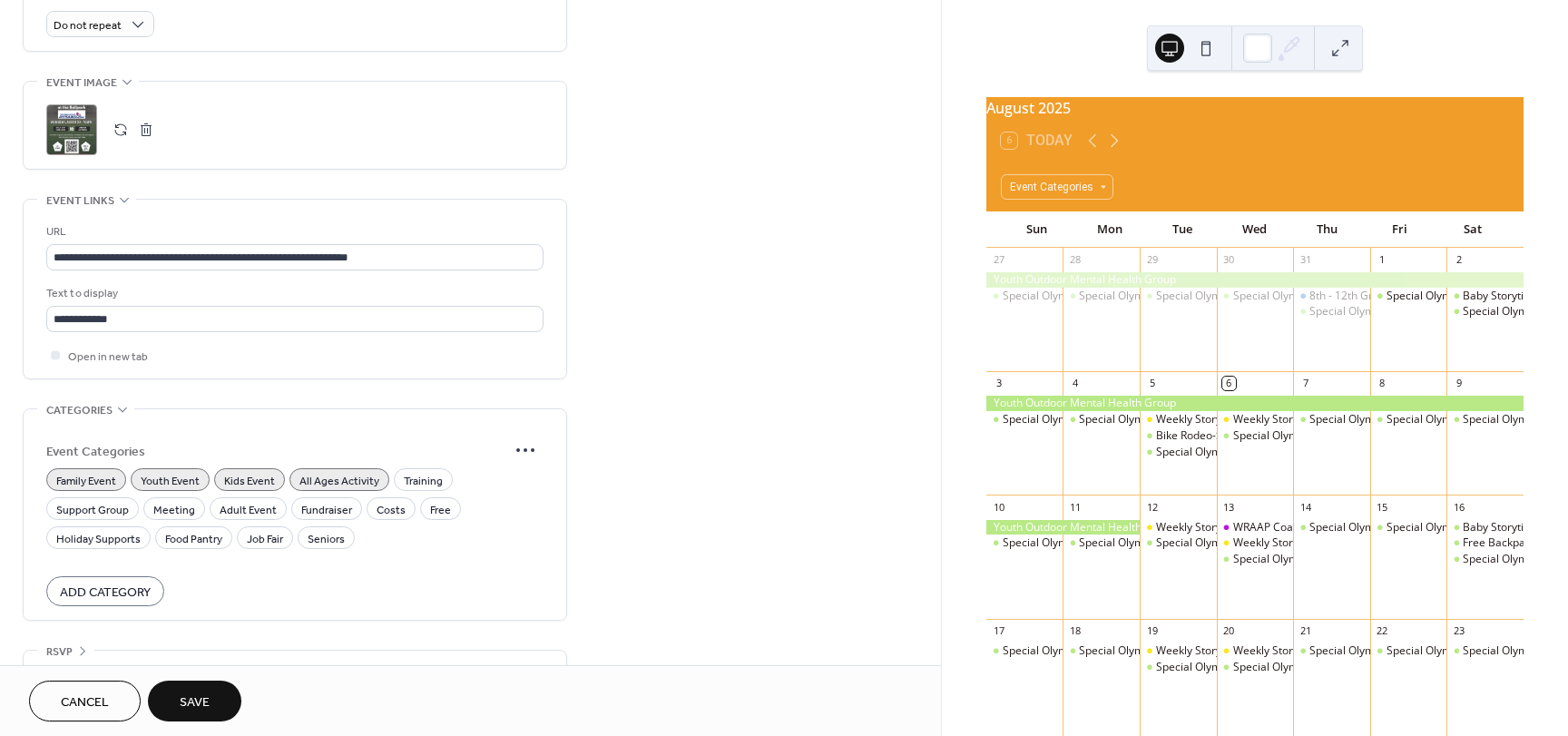 click on "Save" at bounding box center (194, 702) 